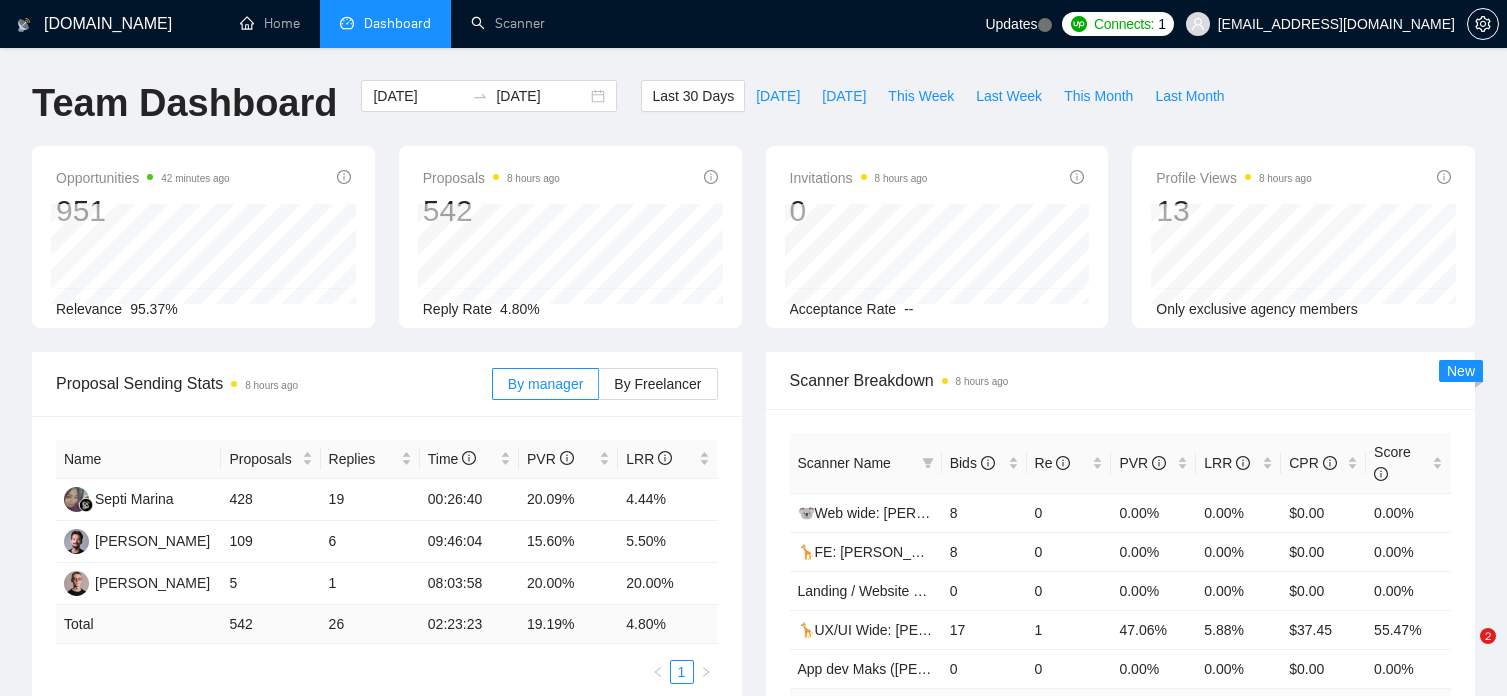 scroll, scrollTop: 0, scrollLeft: 0, axis: both 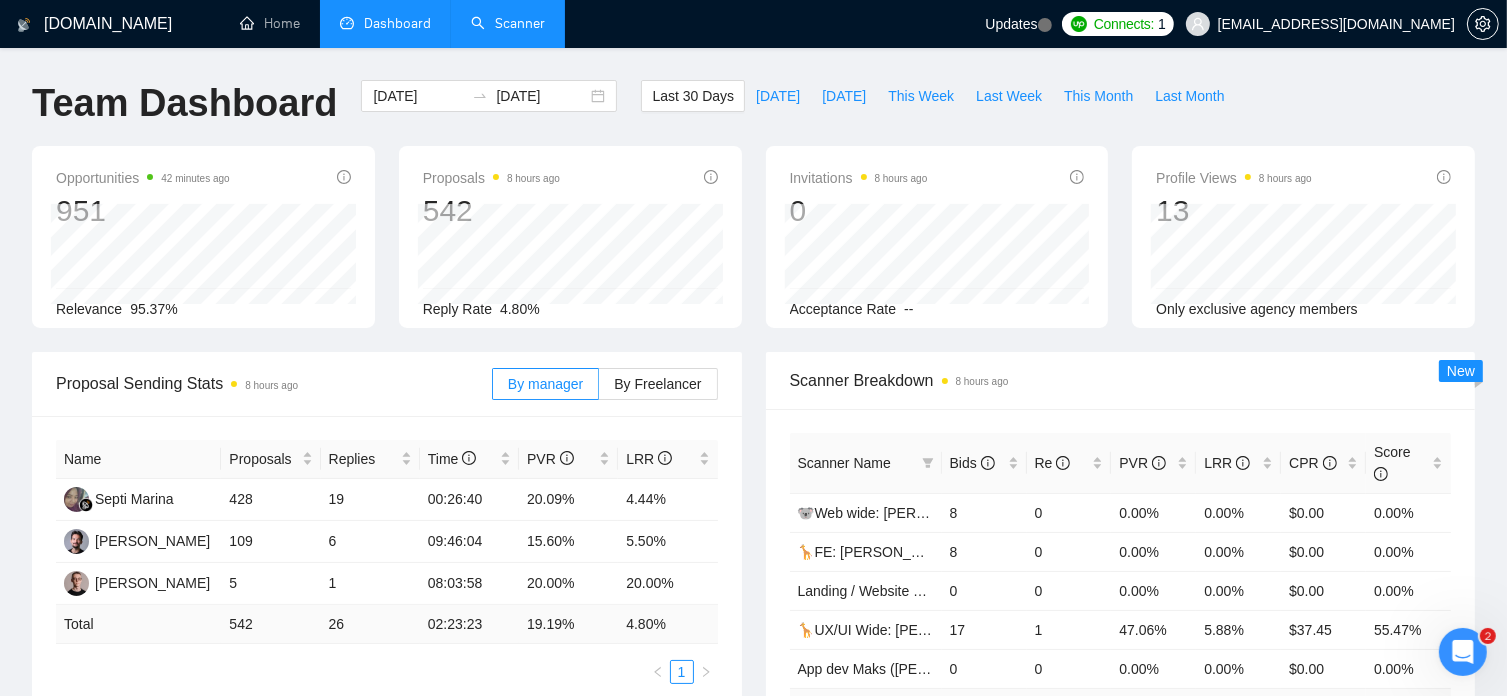 click on "Scanner" at bounding box center (508, 23) 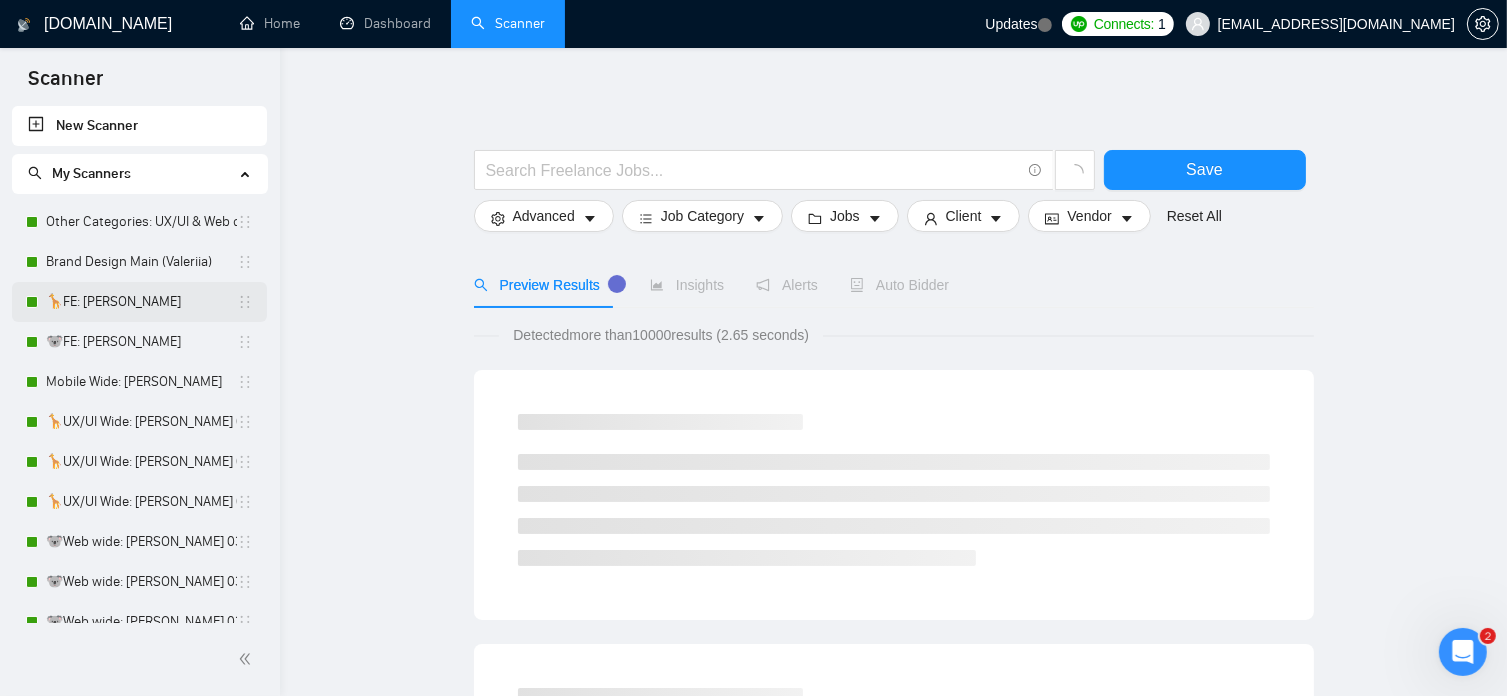 click on "🦒FE: [PERSON_NAME]" at bounding box center [141, 302] 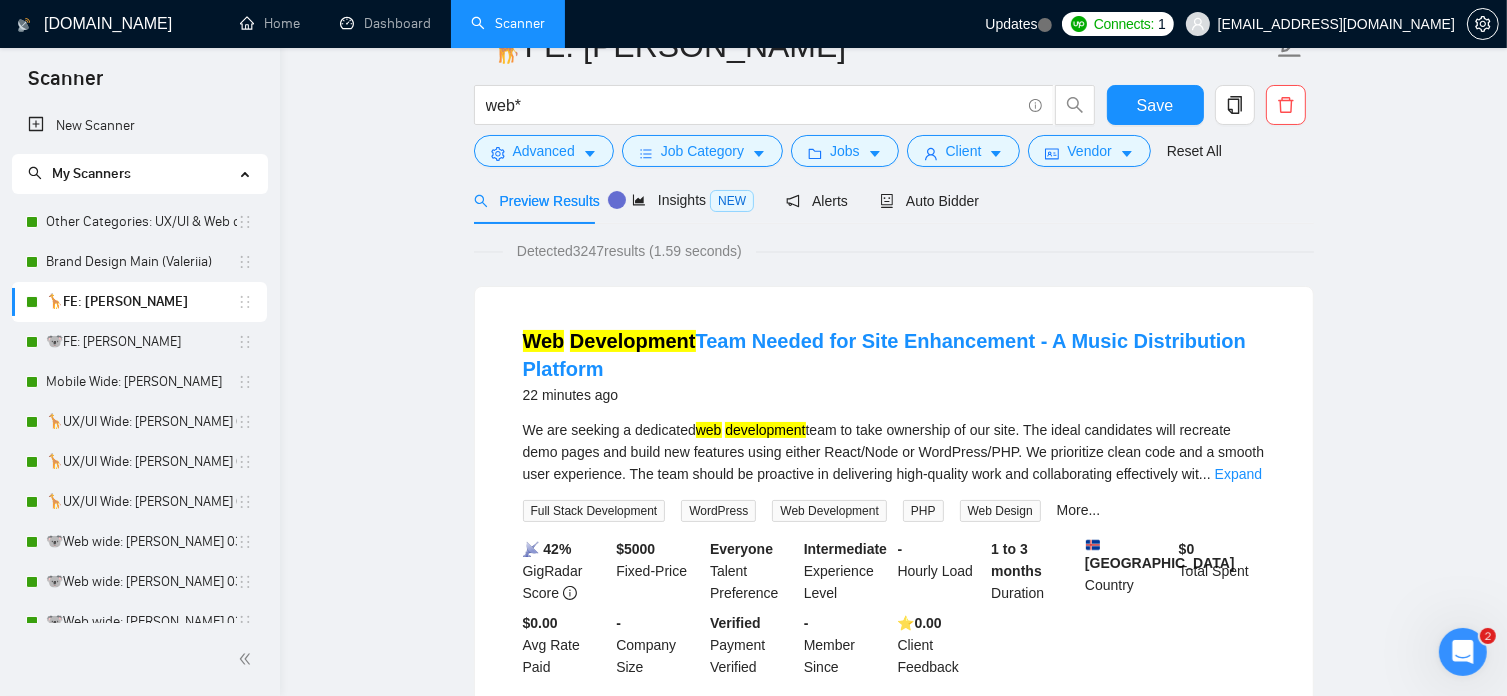 scroll, scrollTop: 0, scrollLeft: 0, axis: both 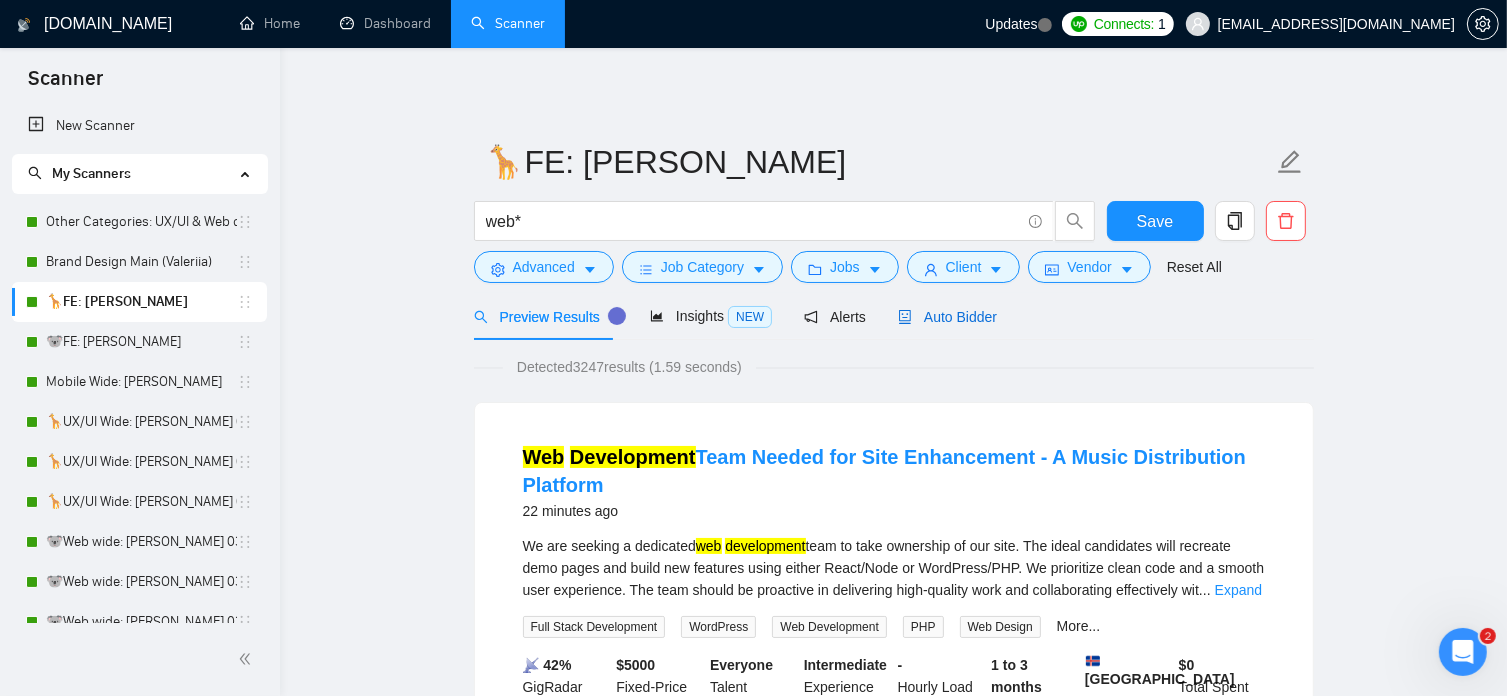 click on "Auto Bidder" at bounding box center (947, 317) 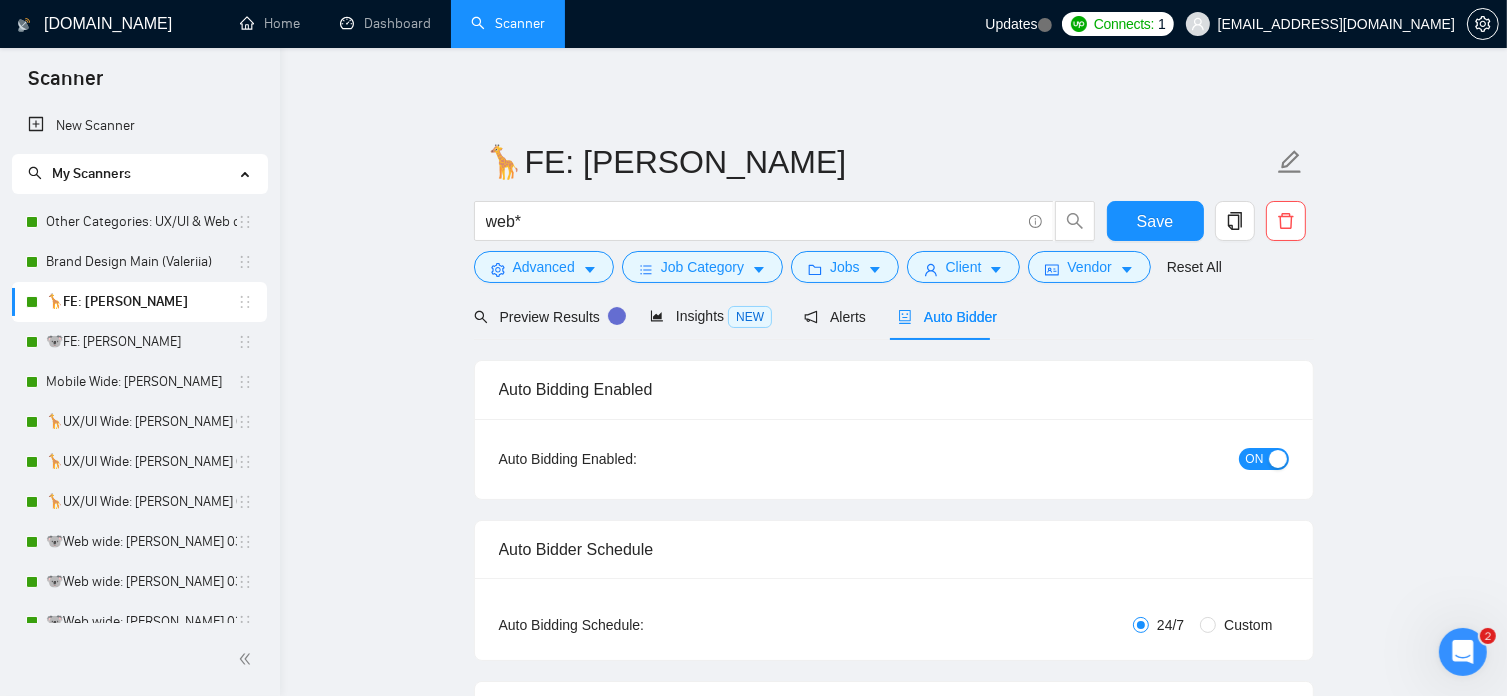 radio on "false" 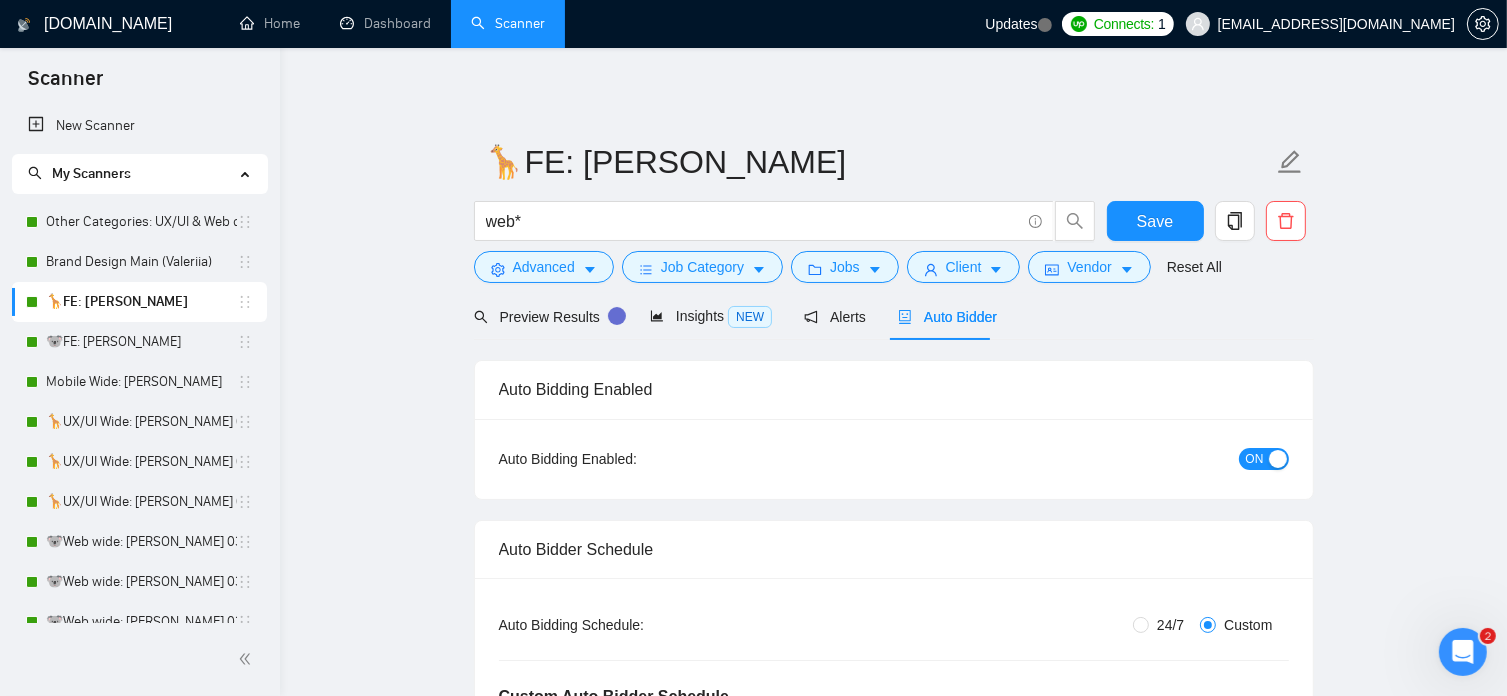 type 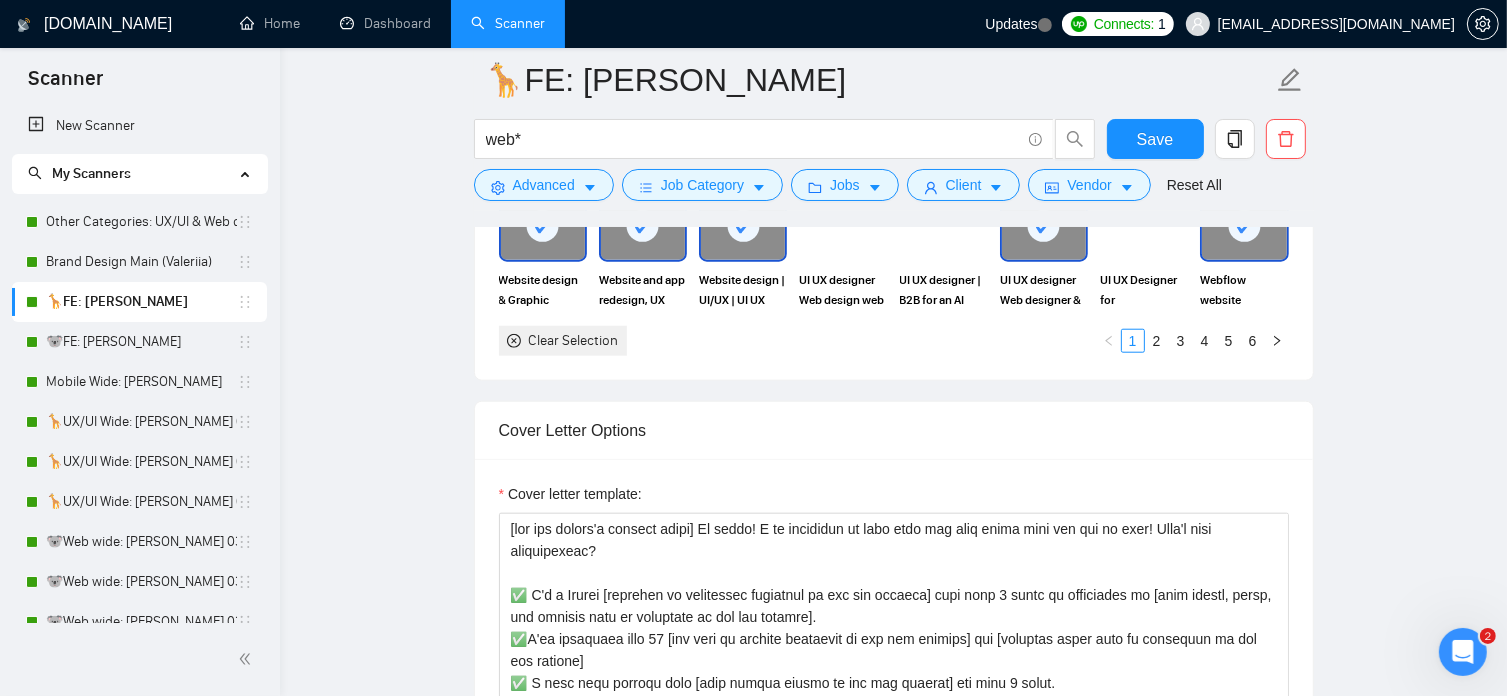scroll, scrollTop: 1908, scrollLeft: 0, axis: vertical 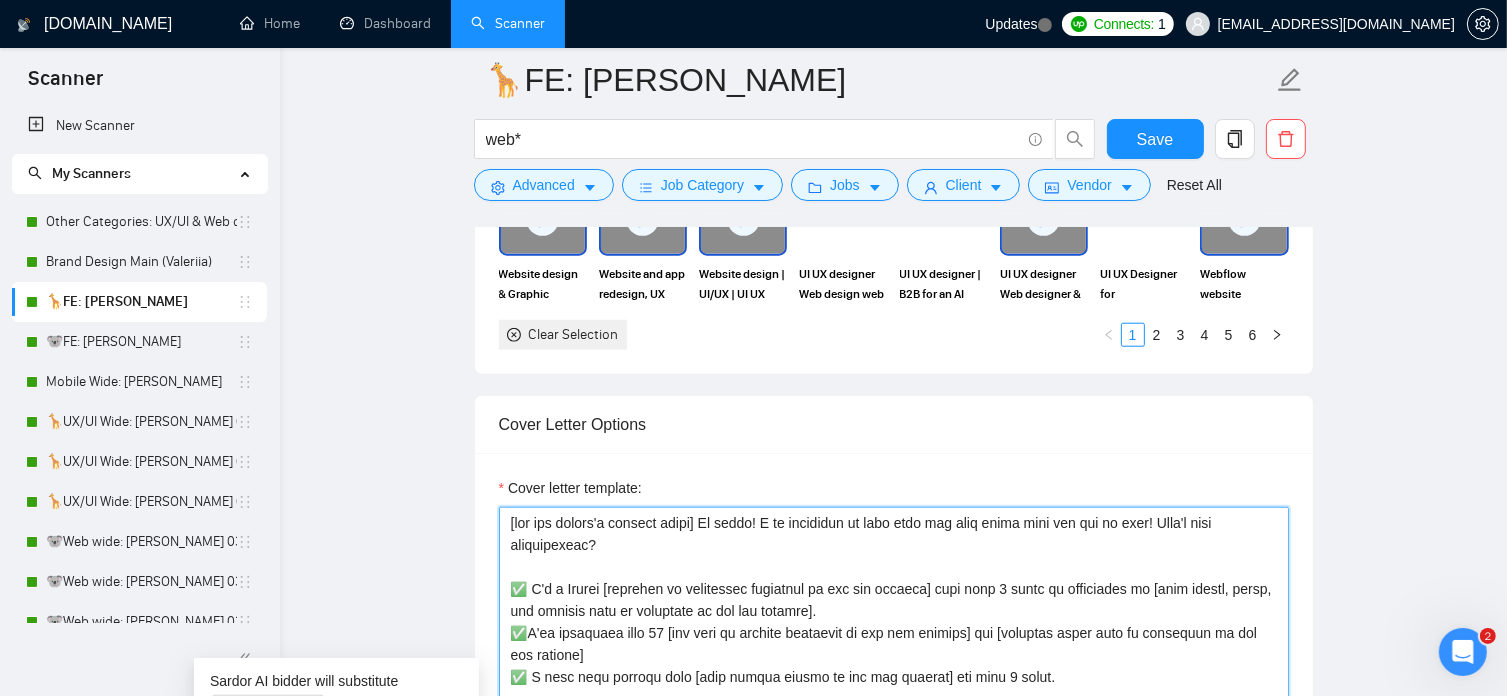 drag, startPoint x: 508, startPoint y: 523, endPoint x: 628, endPoint y: 742, distance: 249.72185 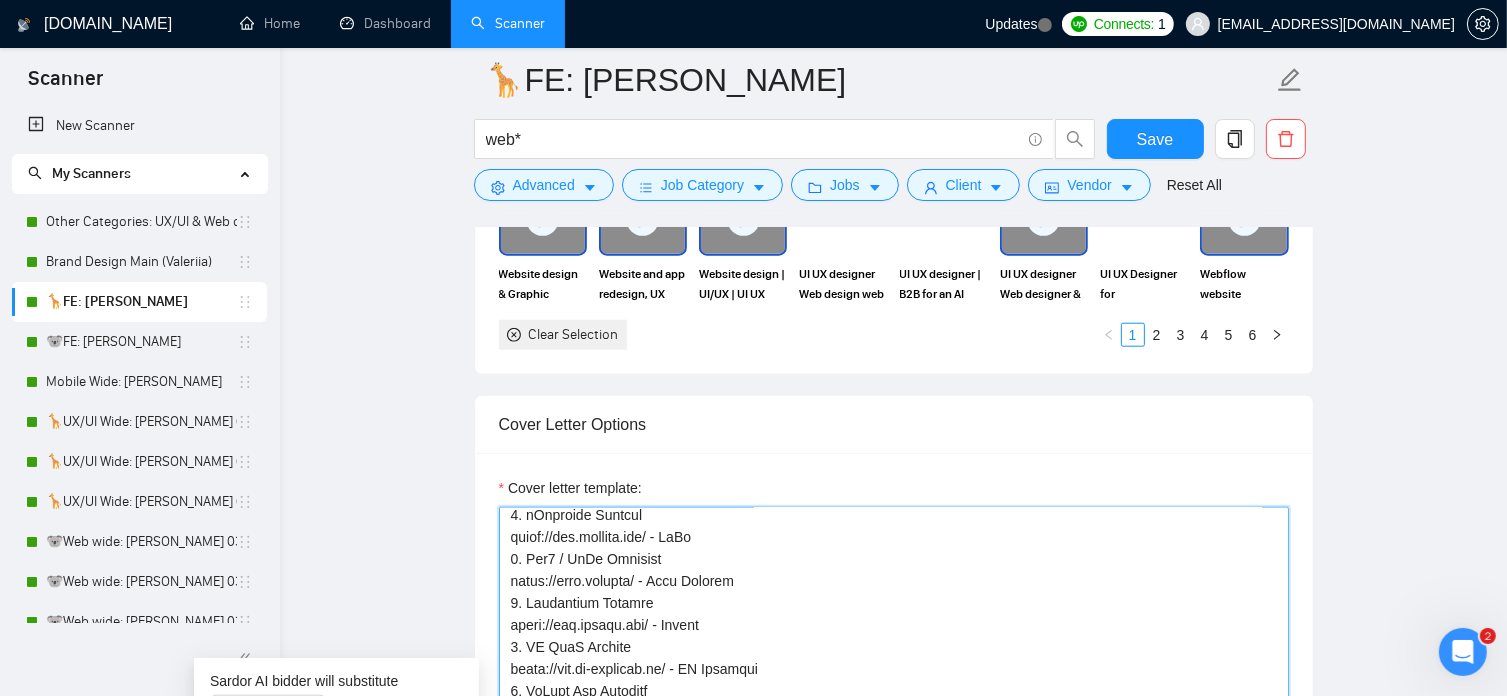 scroll, scrollTop: 770, scrollLeft: 0, axis: vertical 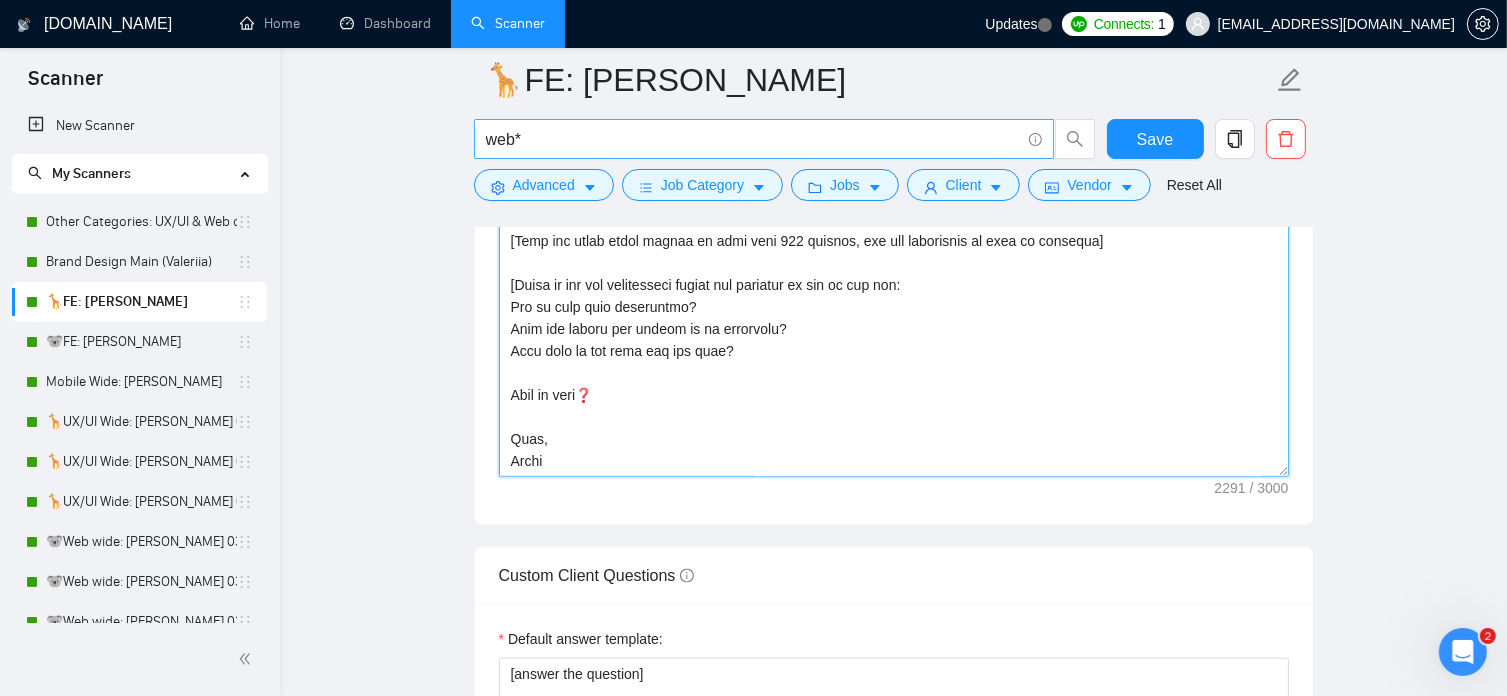 drag, startPoint x: 593, startPoint y: 471, endPoint x: 509, endPoint y: 149, distance: 332.7762 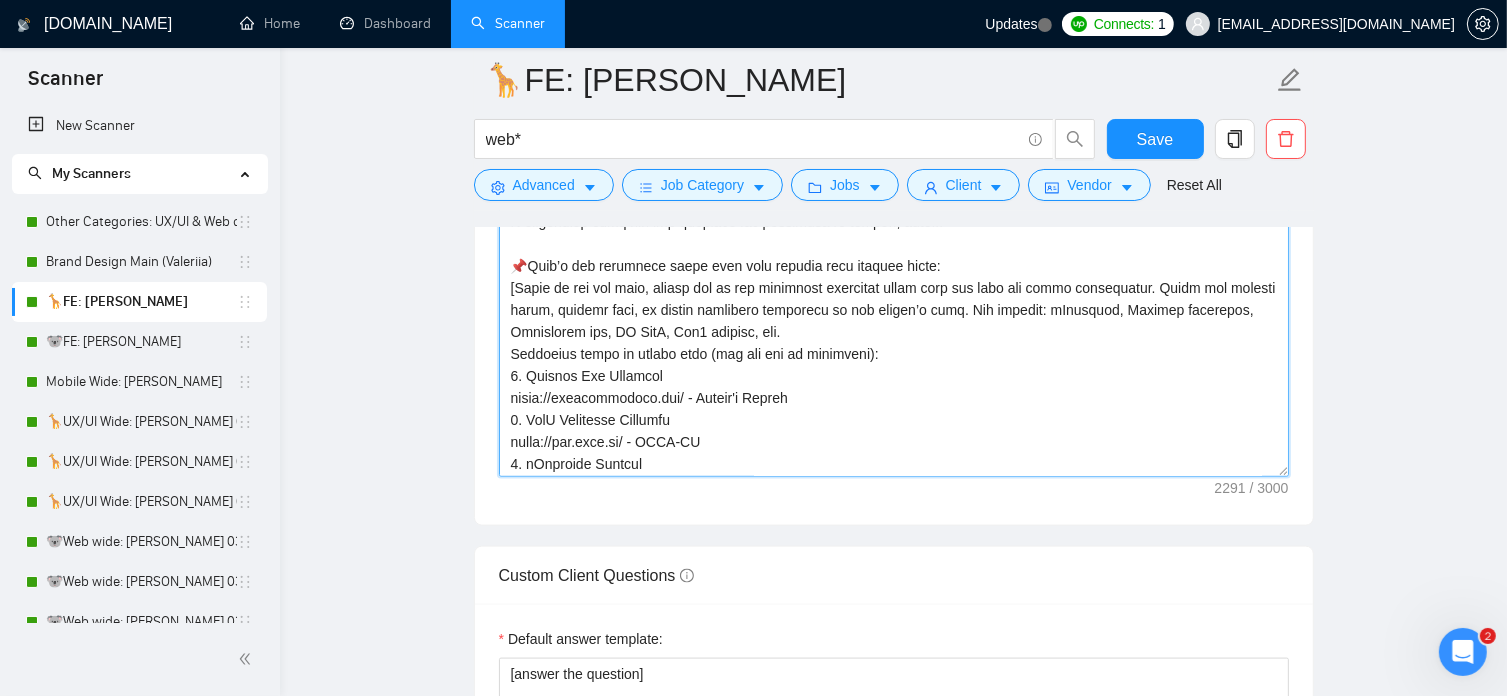 scroll, scrollTop: 0, scrollLeft: 0, axis: both 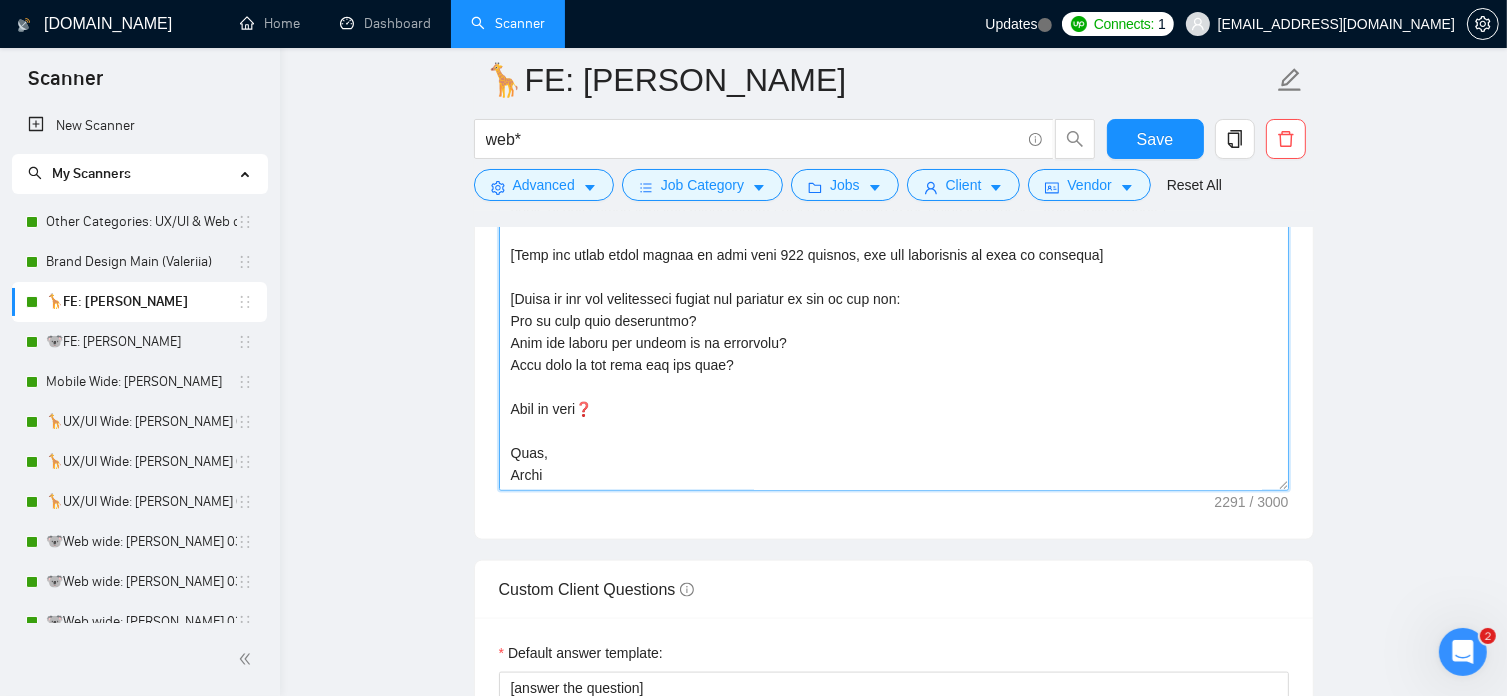 drag, startPoint x: 506, startPoint y: 467, endPoint x: 700, endPoint y: 534, distance: 205.24376 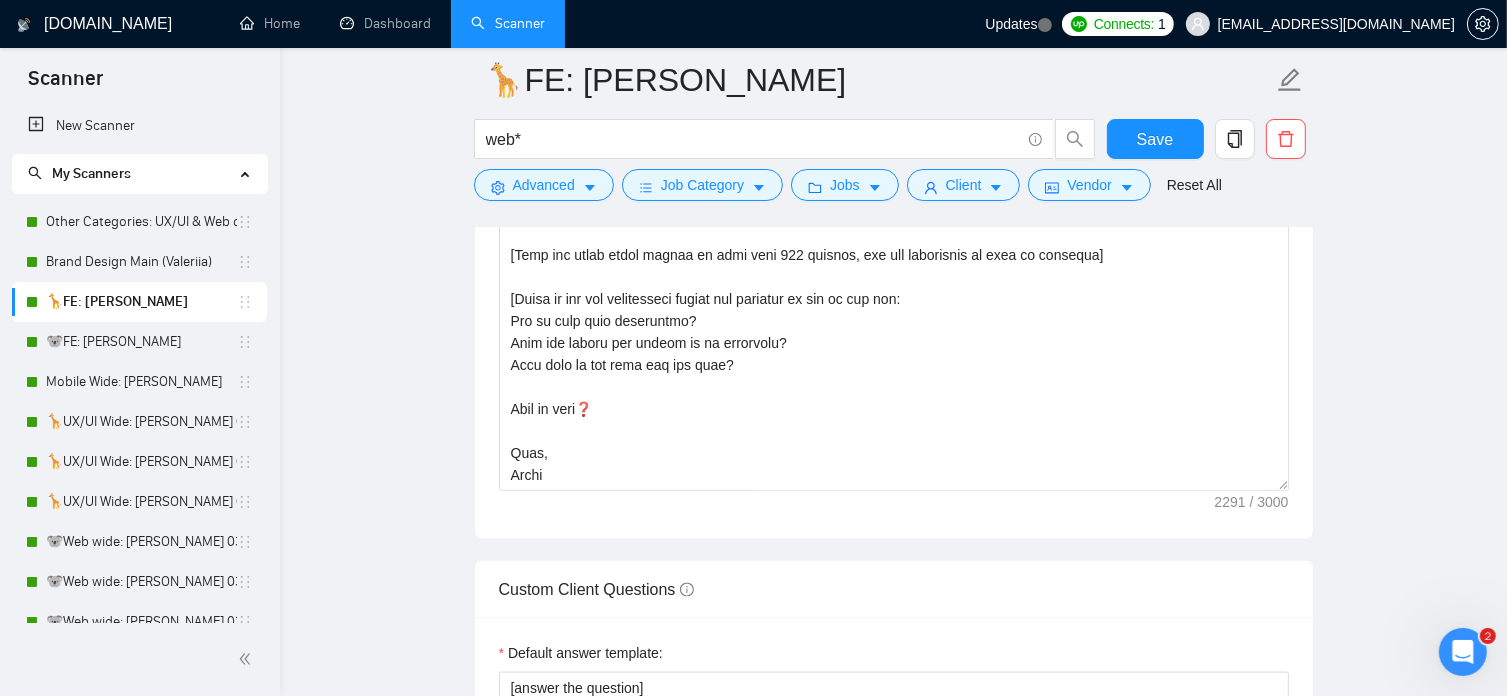 click on "🦒FE: Roman web* Save Advanced   Job Category   Jobs   Client   Vendor   Reset All Preview Results Insights NEW Alerts Auto Bidder Auto Bidding Enabled Auto Bidding Enabled: ON Auto Bidder Schedule Auto Bidding Type: Automated (recommended) Semi-automated Auto Bidding Schedule: 24/7 Custom Custom Auto Bidder Schedule Repeat every week [DATE] [DATE] [DATE] [DATE] [DATE] [DATE] [DATE] Active Hours ( [GEOGRAPHIC_DATA]/[GEOGRAPHIC_DATA] ): From: 00:00 To: 00:00  (next day) ( 24  hours) [GEOGRAPHIC_DATA]/[GEOGRAPHIC_DATA] Auto Bidding Type Select your bidding algorithm: Choose the algorithm for you bidding. The price per proposal does not include your connects expenditure. Template Bidder Works great for narrow segments and short cover letters that don't change. 0.50  credits / proposal Sardor AI 🤖 Personalise your cover letter with ai [placeholders] 1.00  credits / proposal Experimental Laziza AI  👑   NEW   Learn more 2.00  credits / proposal 95.79 credits savings Team & Freelancer Select team: Arounda 🥇 Global 100 B2B UI/UX Company 18 1" at bounding box center [893, 517] 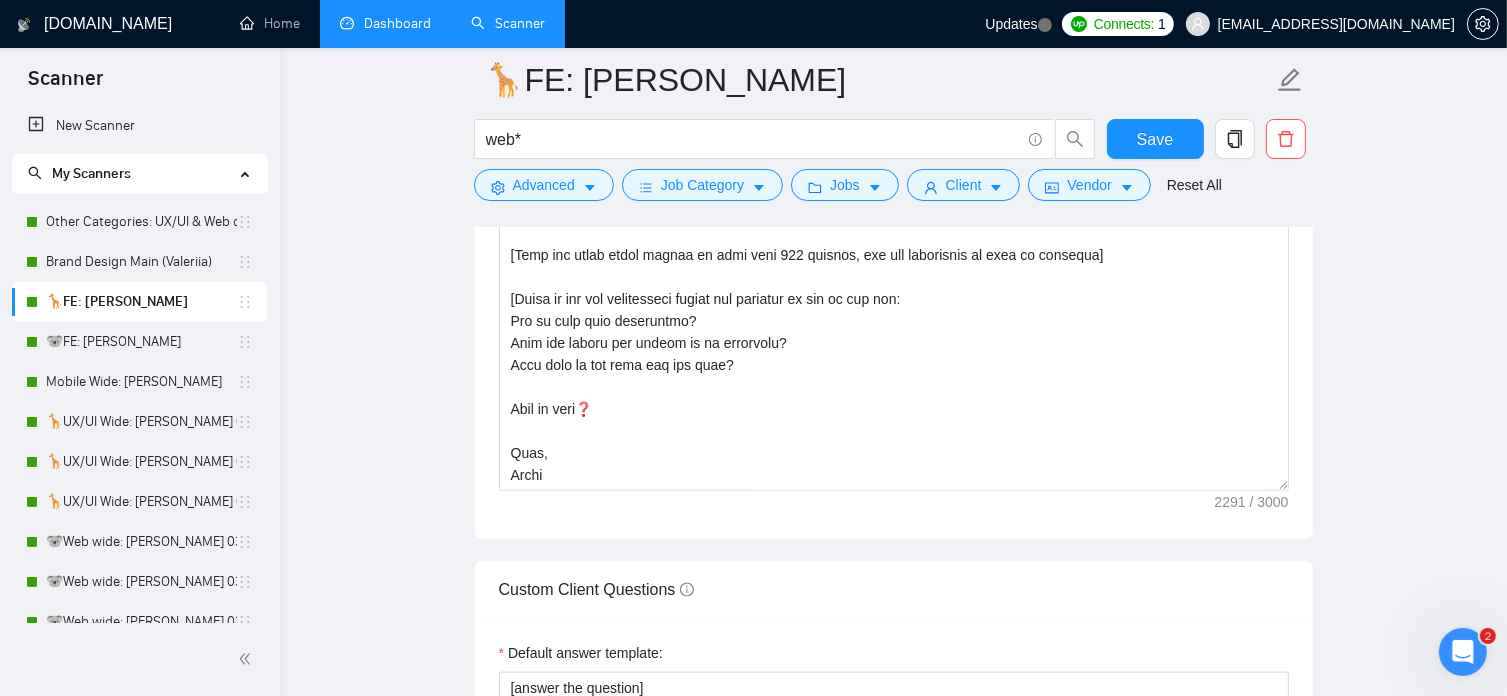 click on "Dashboard" at bounding box center [385, 23] 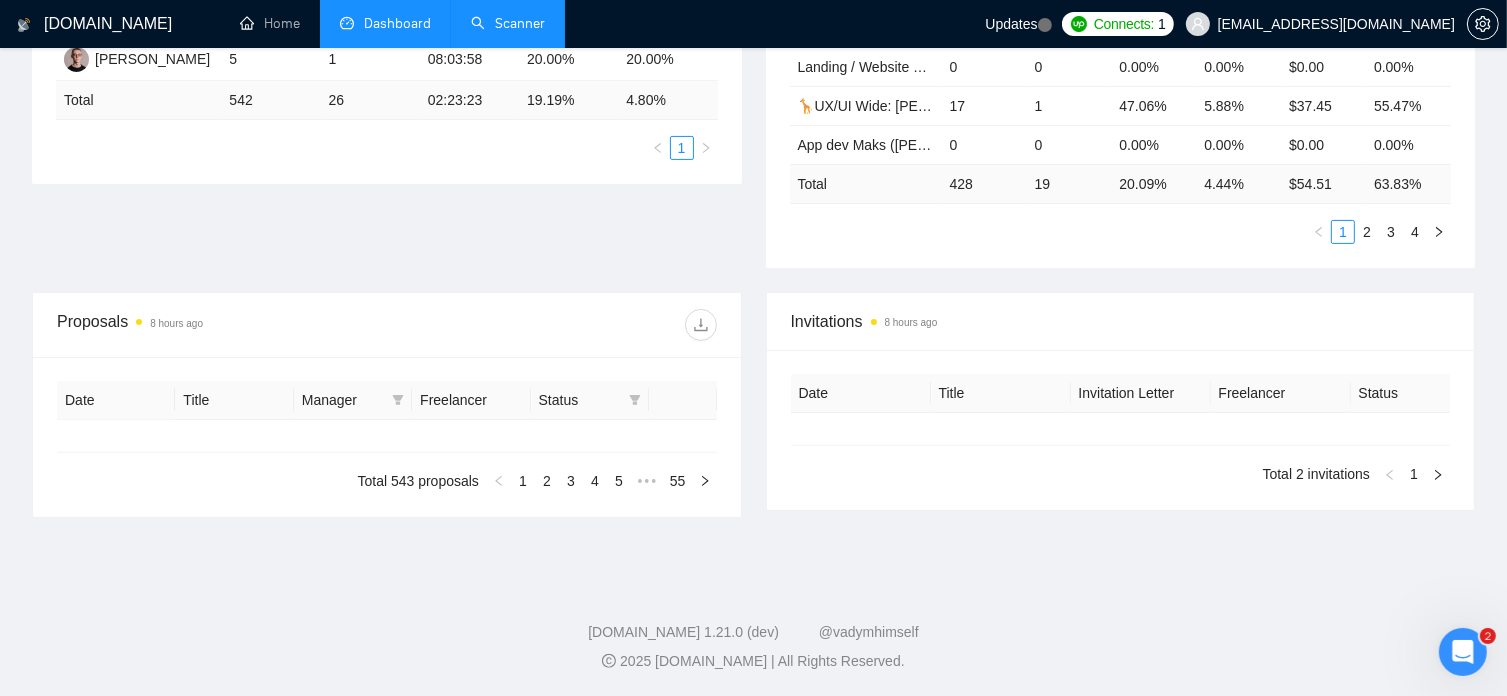 type on "[DATE]" 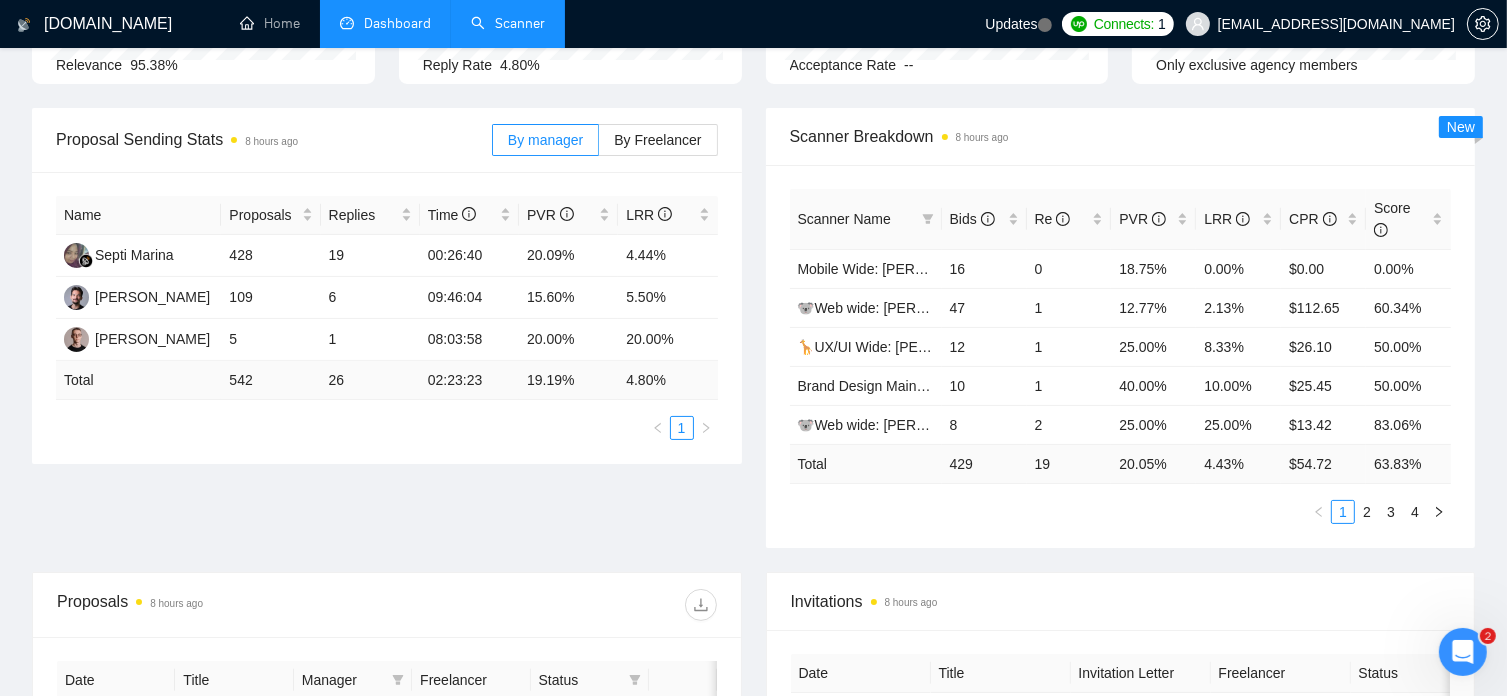 scroll, scrollTop: 243, scrollLeft: 0, axis: vertical 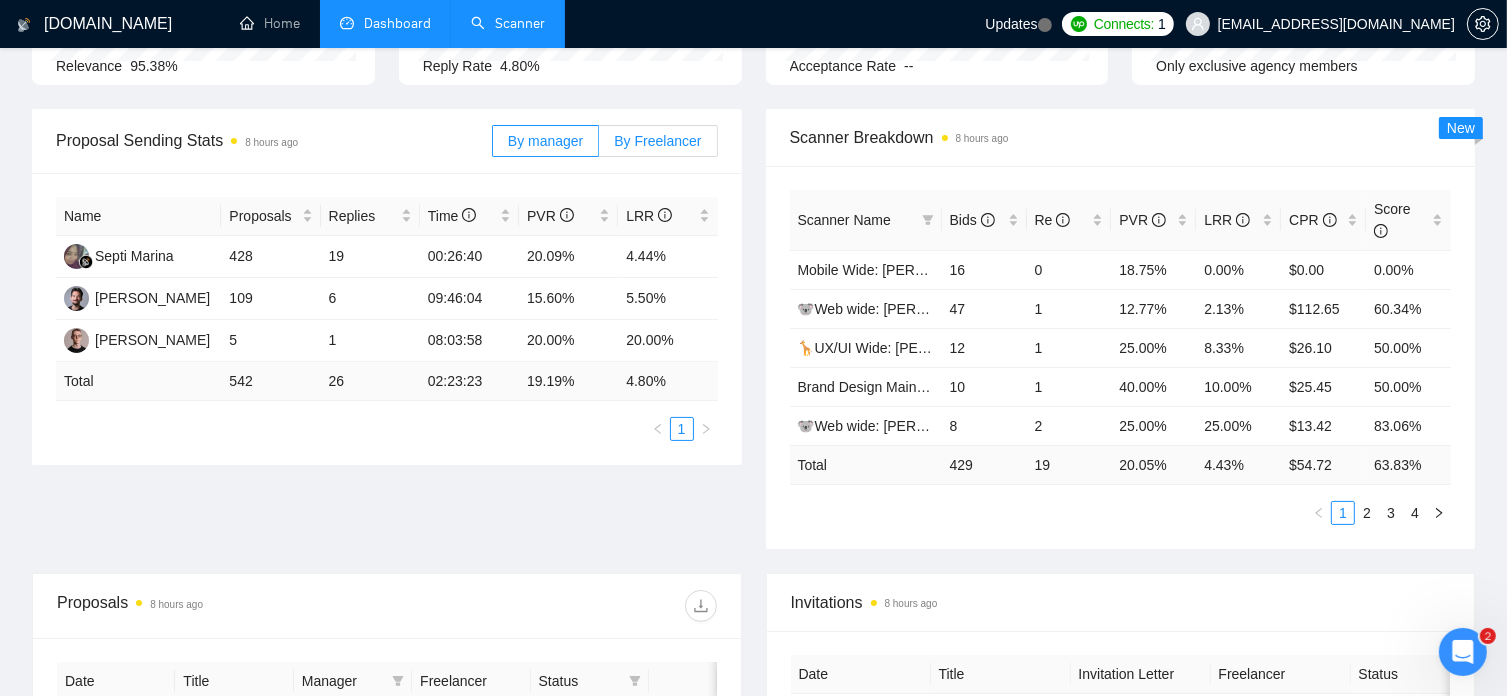 click on "By Freelancer" at bounding box center [657, 141] 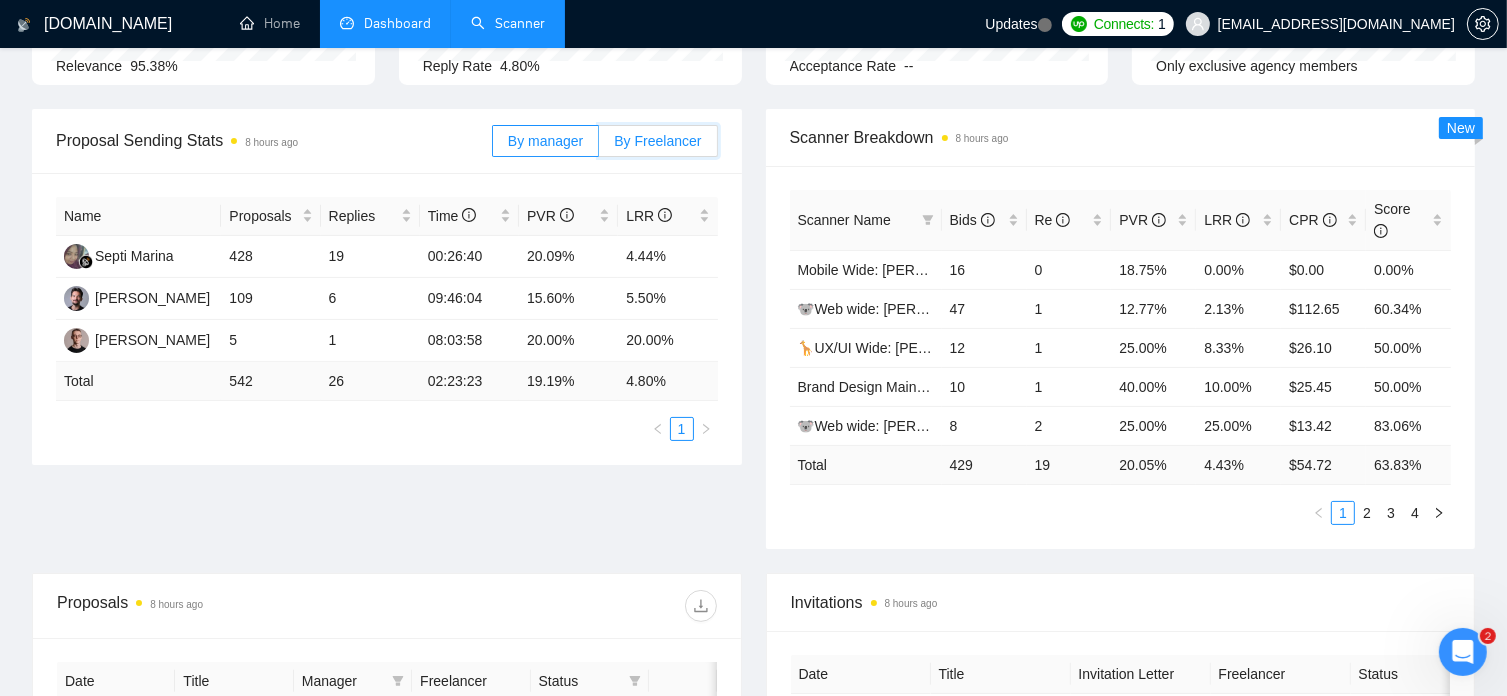 click on "By Freelancer" at bounding box center (599, 146) 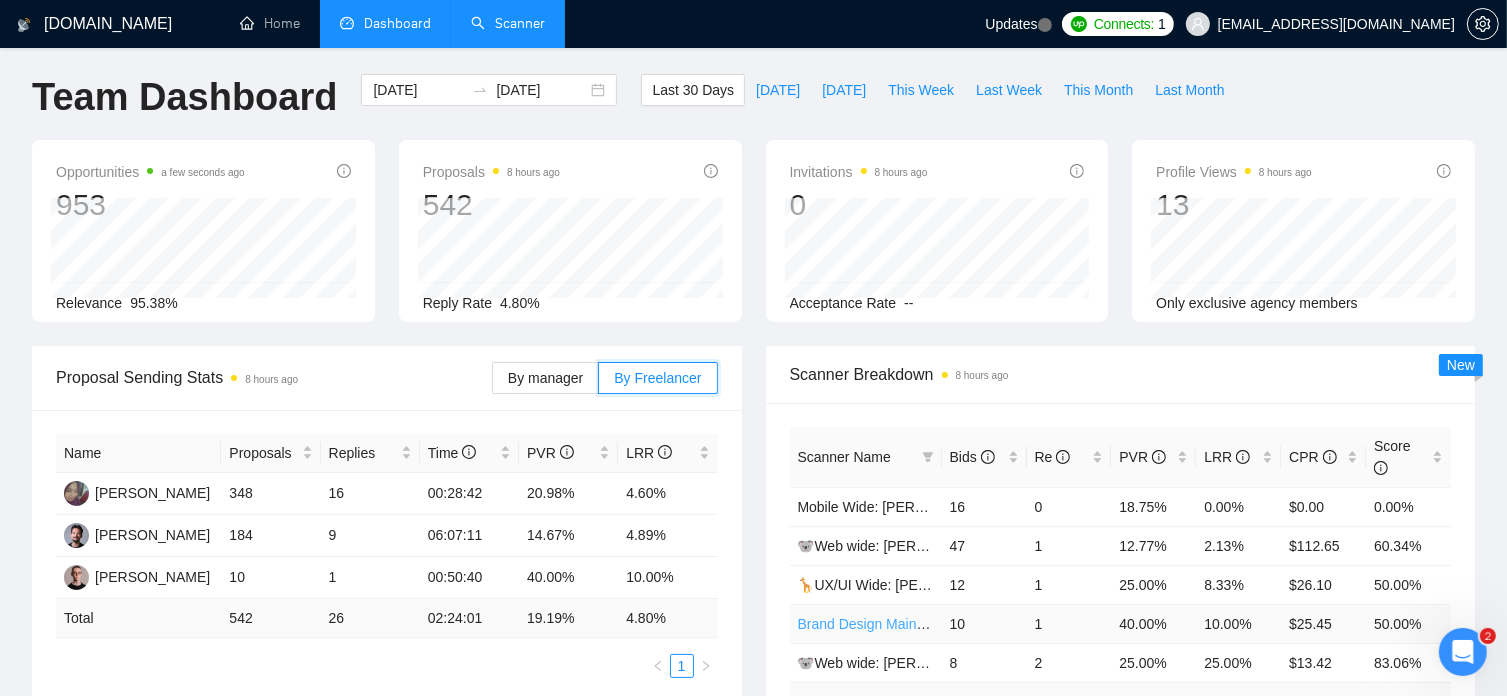 scroll, scrollTop: 7, scrollLeft: 0, axis: vertical 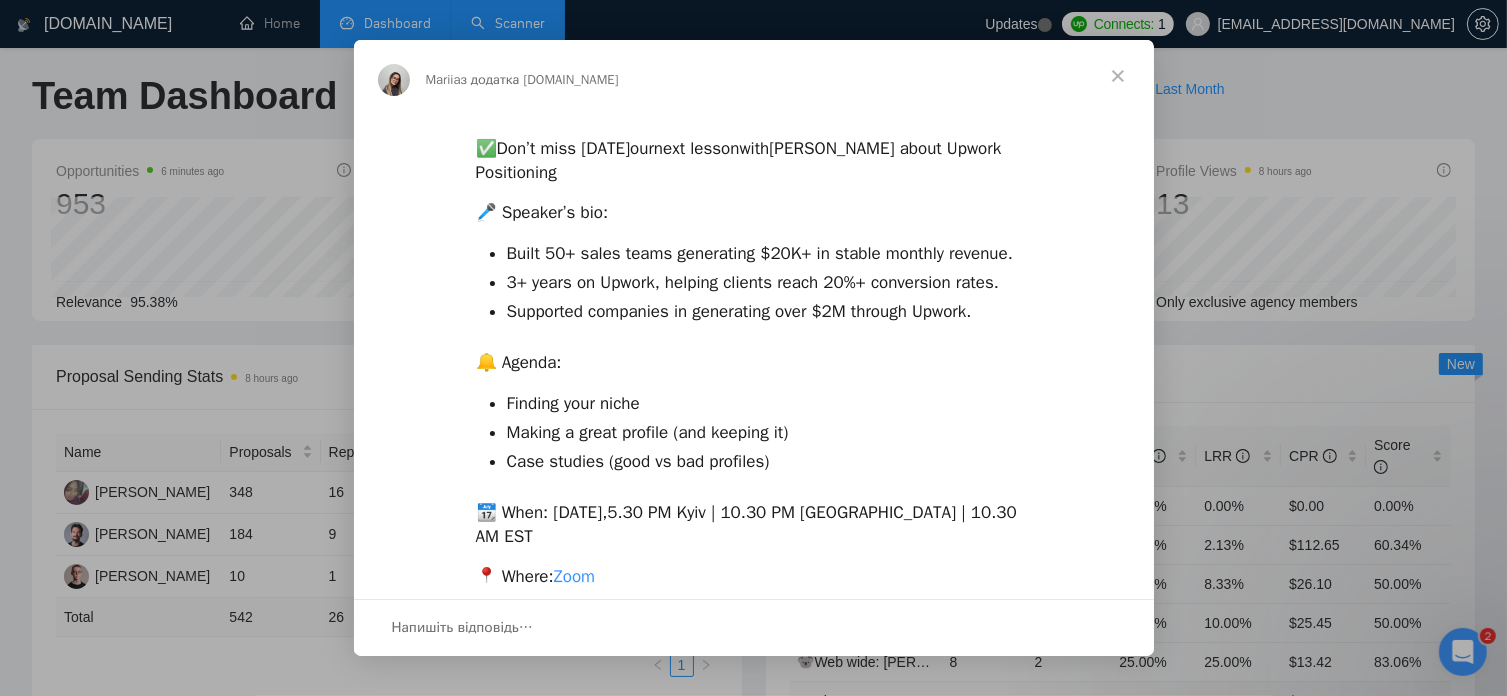 click at bounding box center (1118, 76) 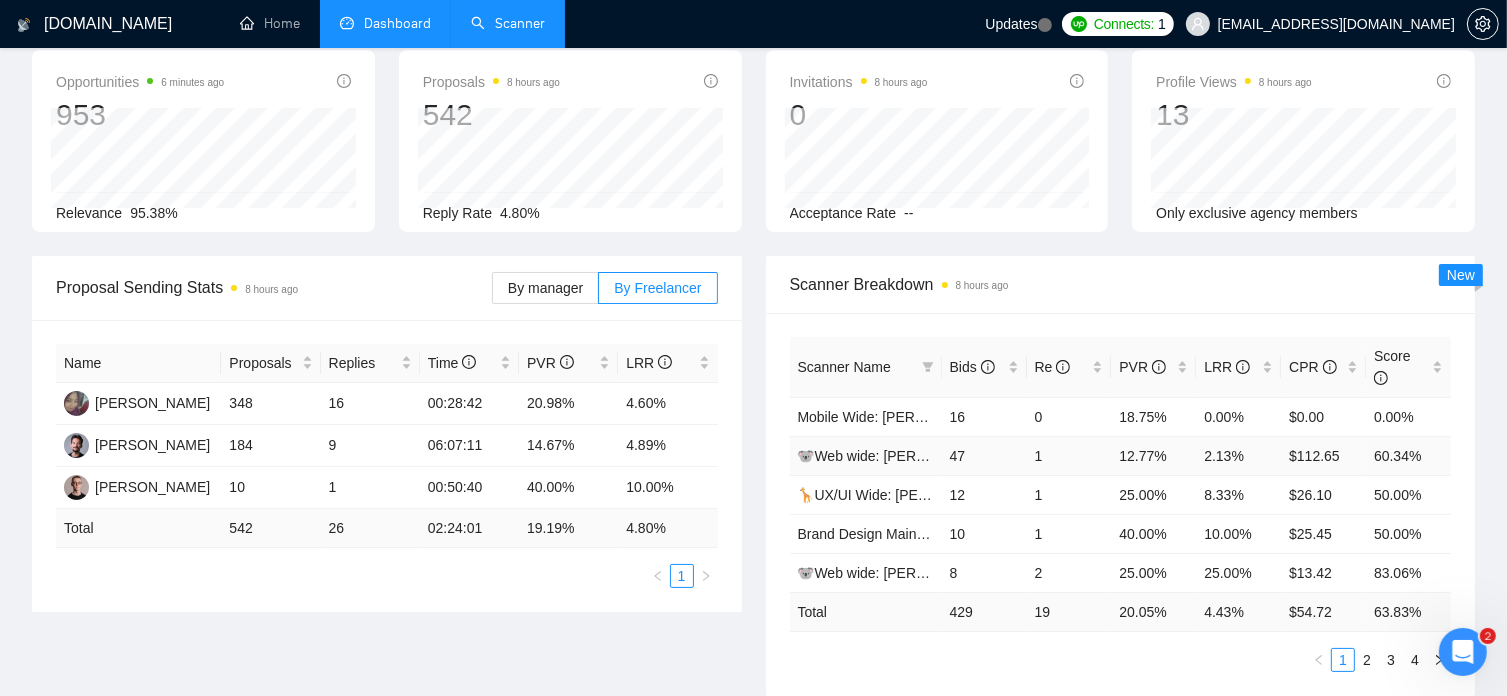 scroll, scrollTop: 0, scrollLeft: 0, axis: both 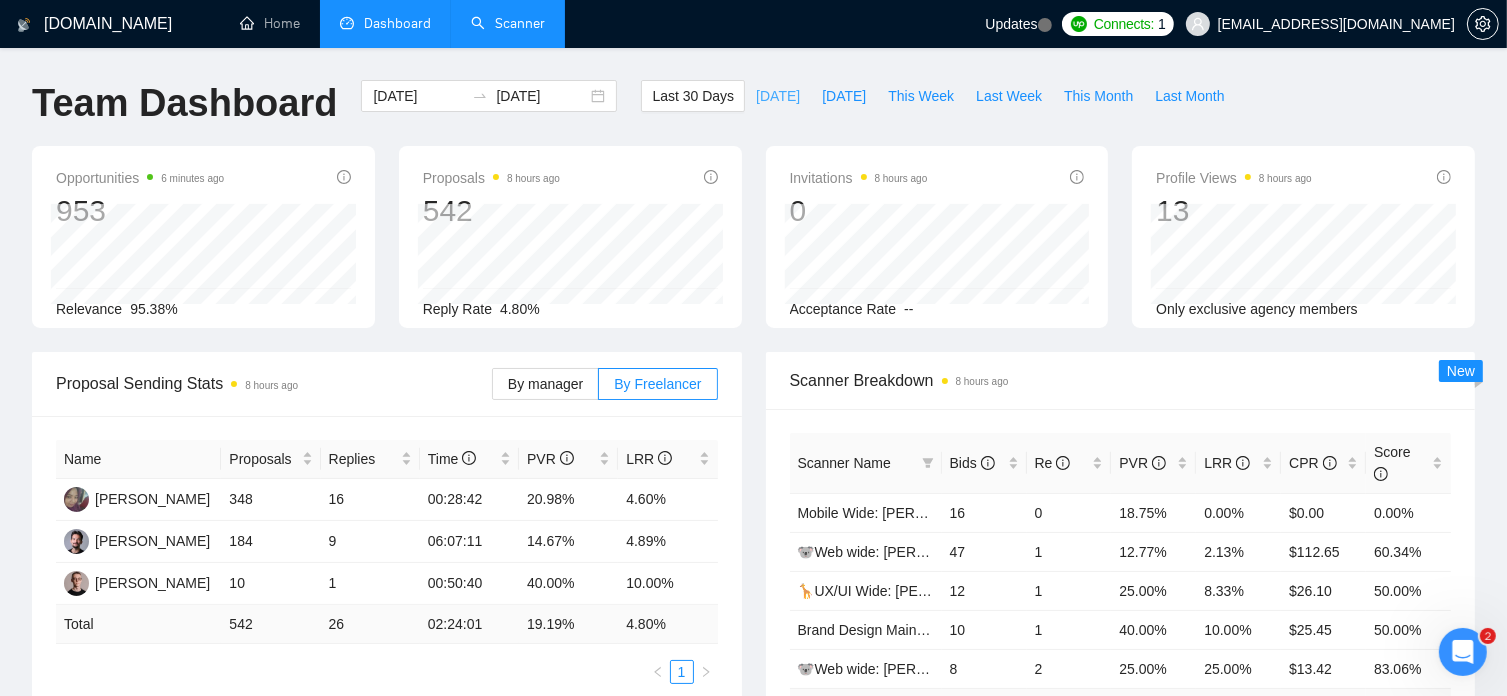 click on "[DATE]" at bounding box center [778, 96] 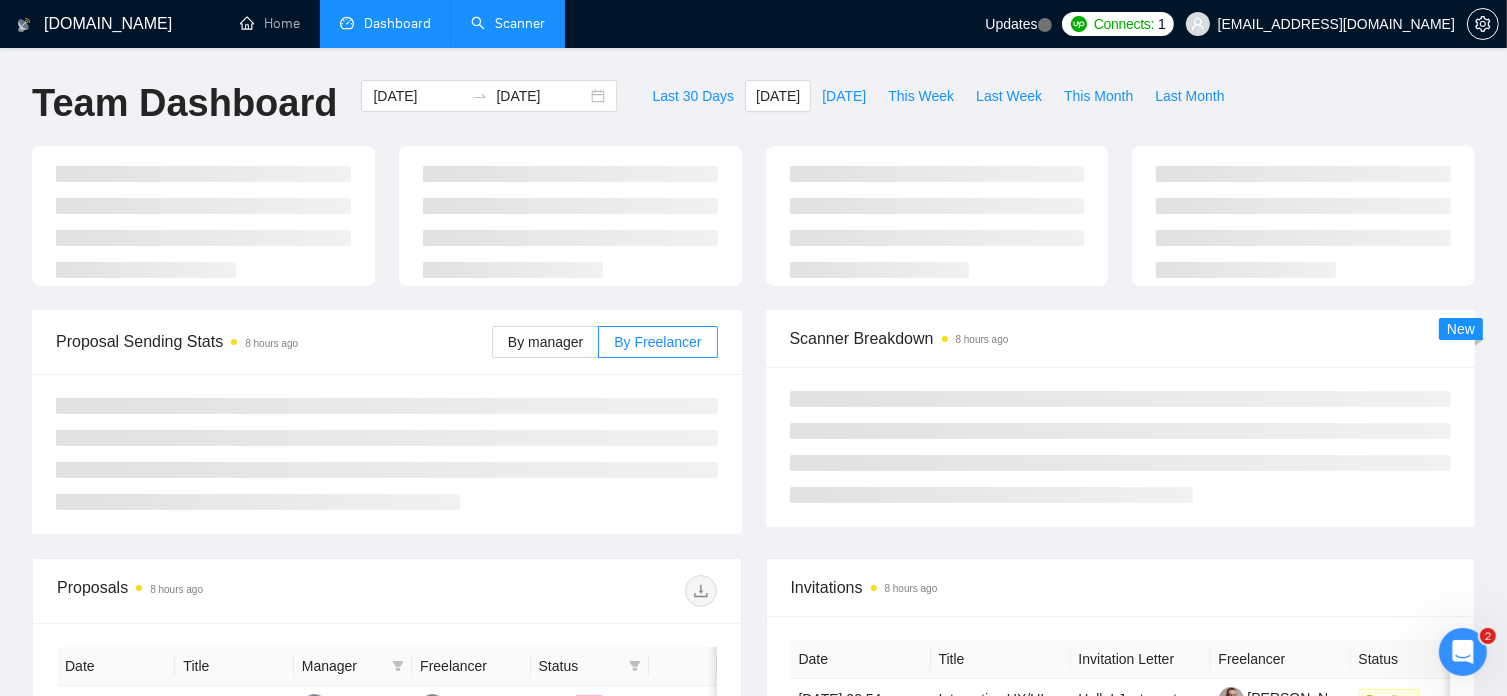 type on "[DATE]" 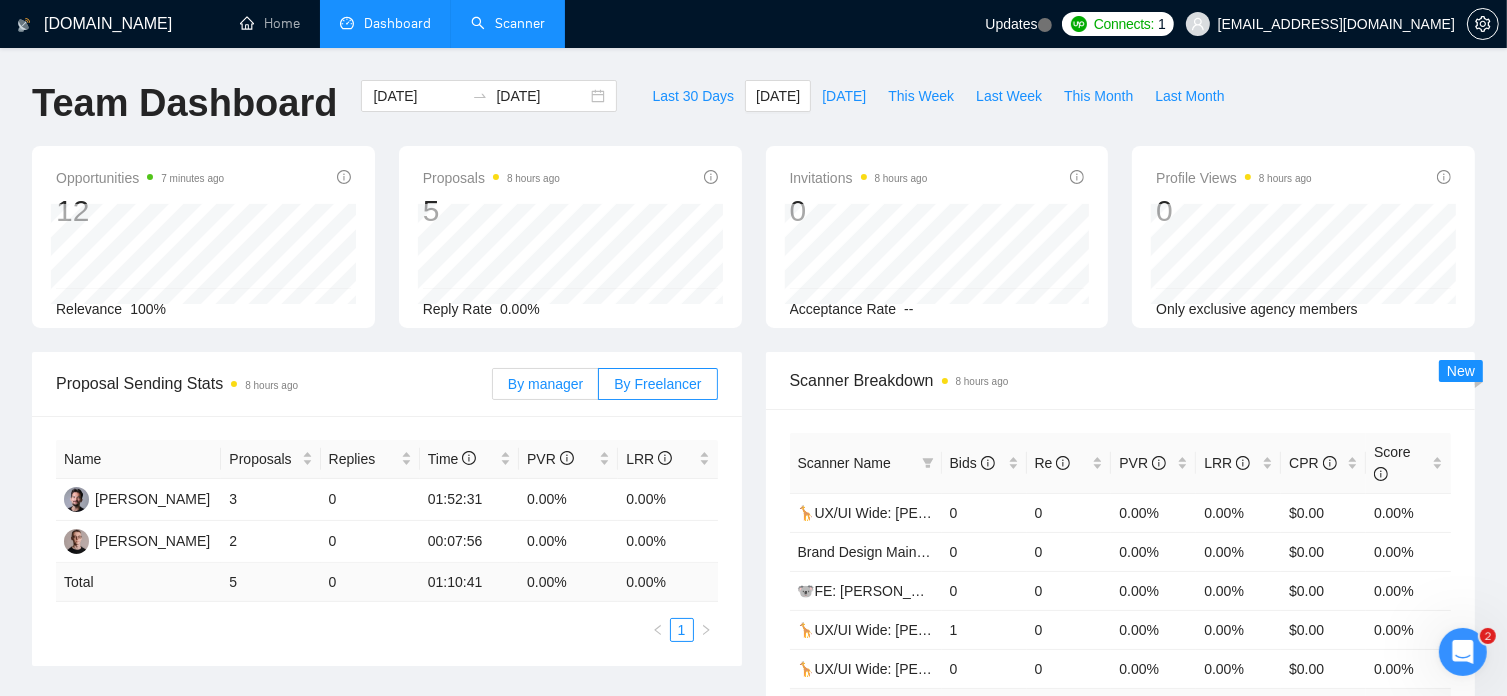 click on "By manager" at bounding box center [545, 384] 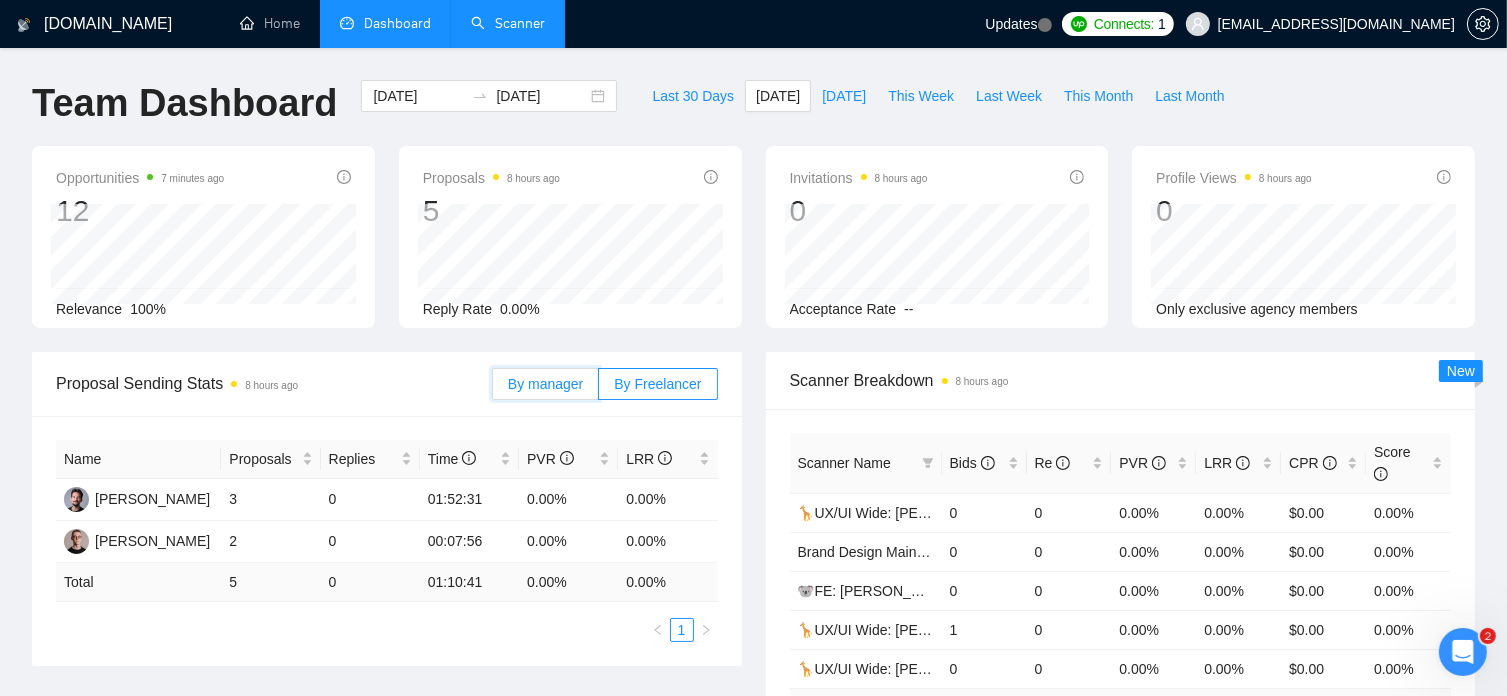 click on "By manager" at bounding box center [493, 389] 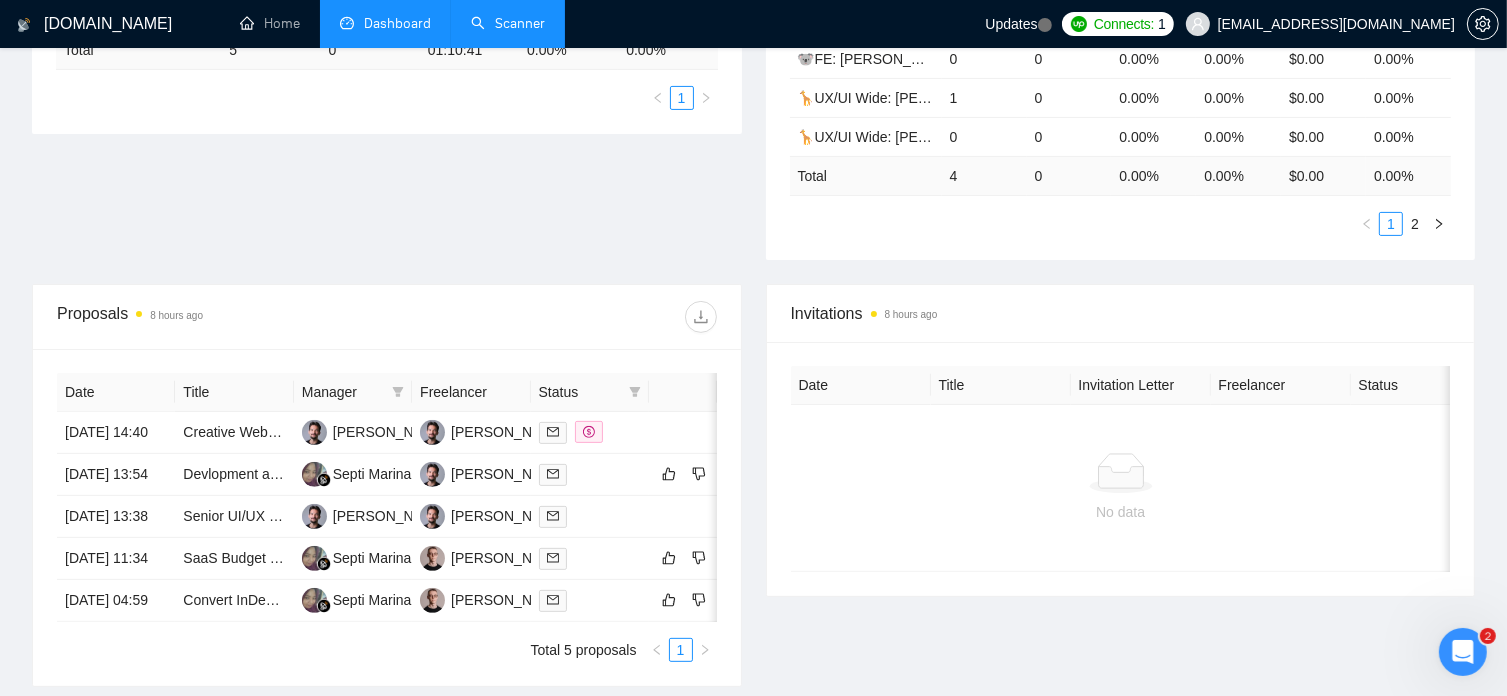 scroll, scrollTop: 0, scrollLeft: 0, axis: both 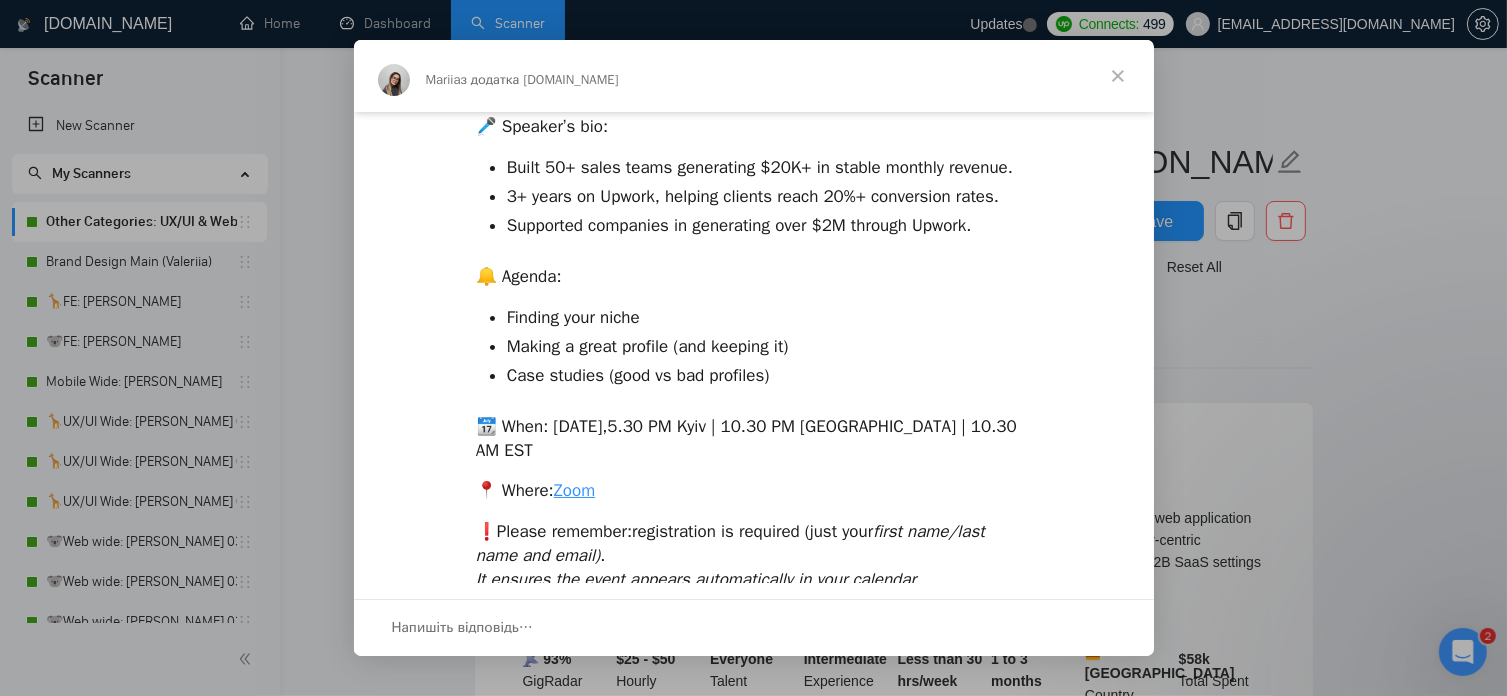 click at bounding box center [1118, 76] 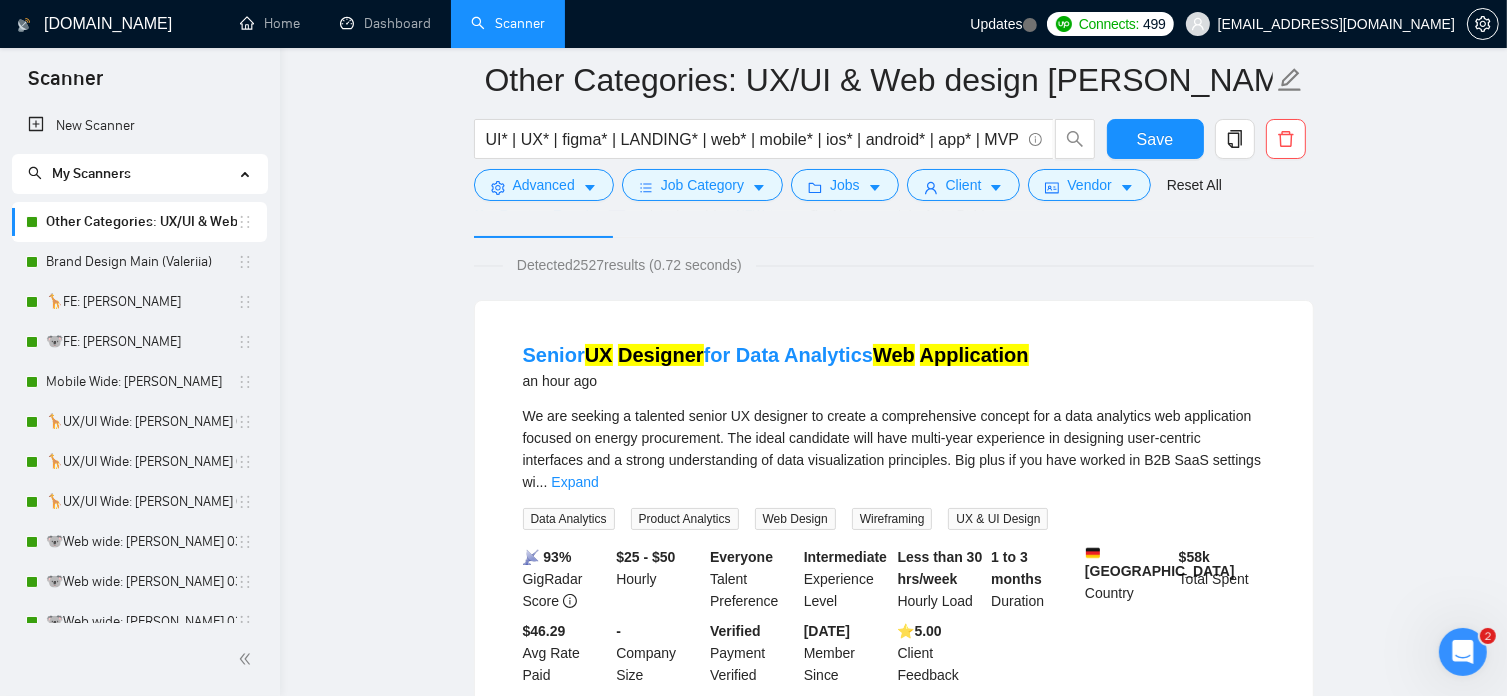 scroll, scrollTop: 116, scrollLeft: 0, axis: vertical 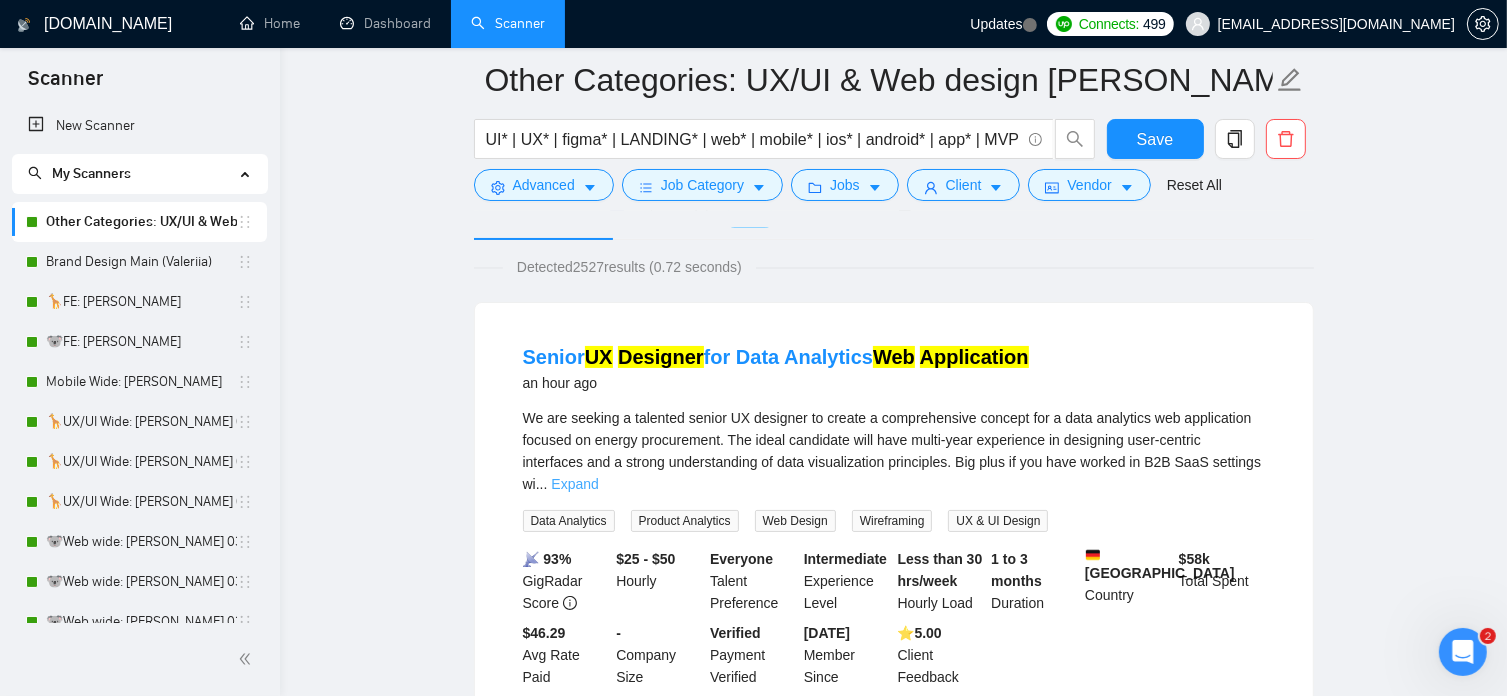click on "Expand" at bounding box center (574, 484) 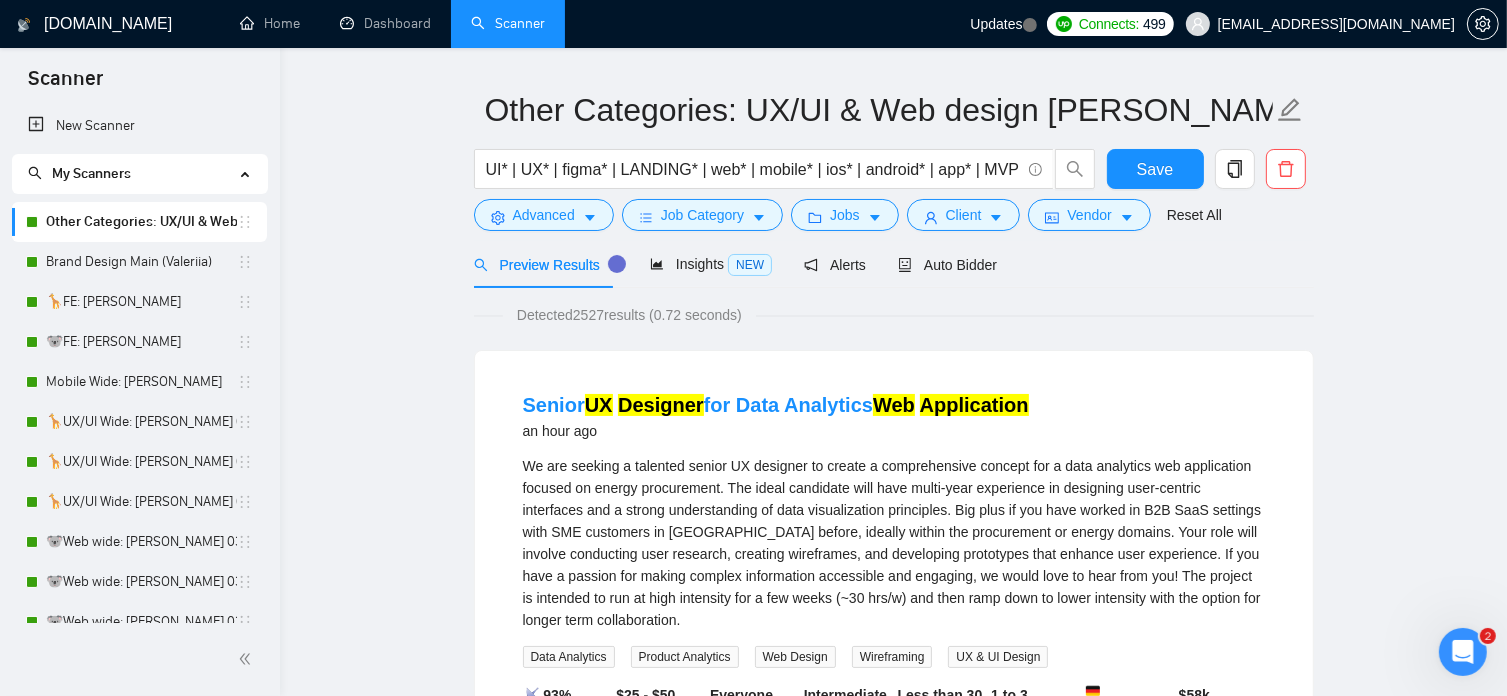scroll, scrollTop: 4, scrollLeft: 0, axis: vertical 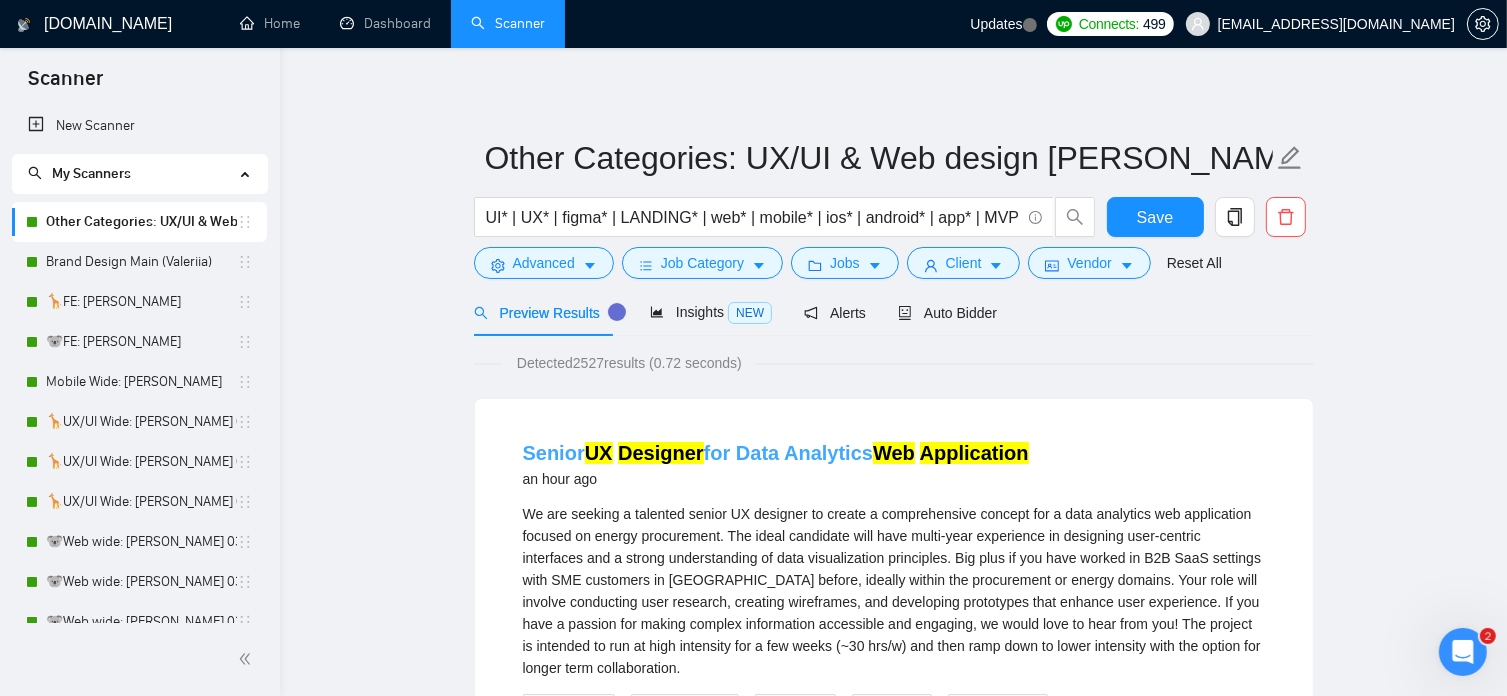 click on "Senior  UX   Designer  for Data Analytics  Web   Application" at bounding box center [776, 453] 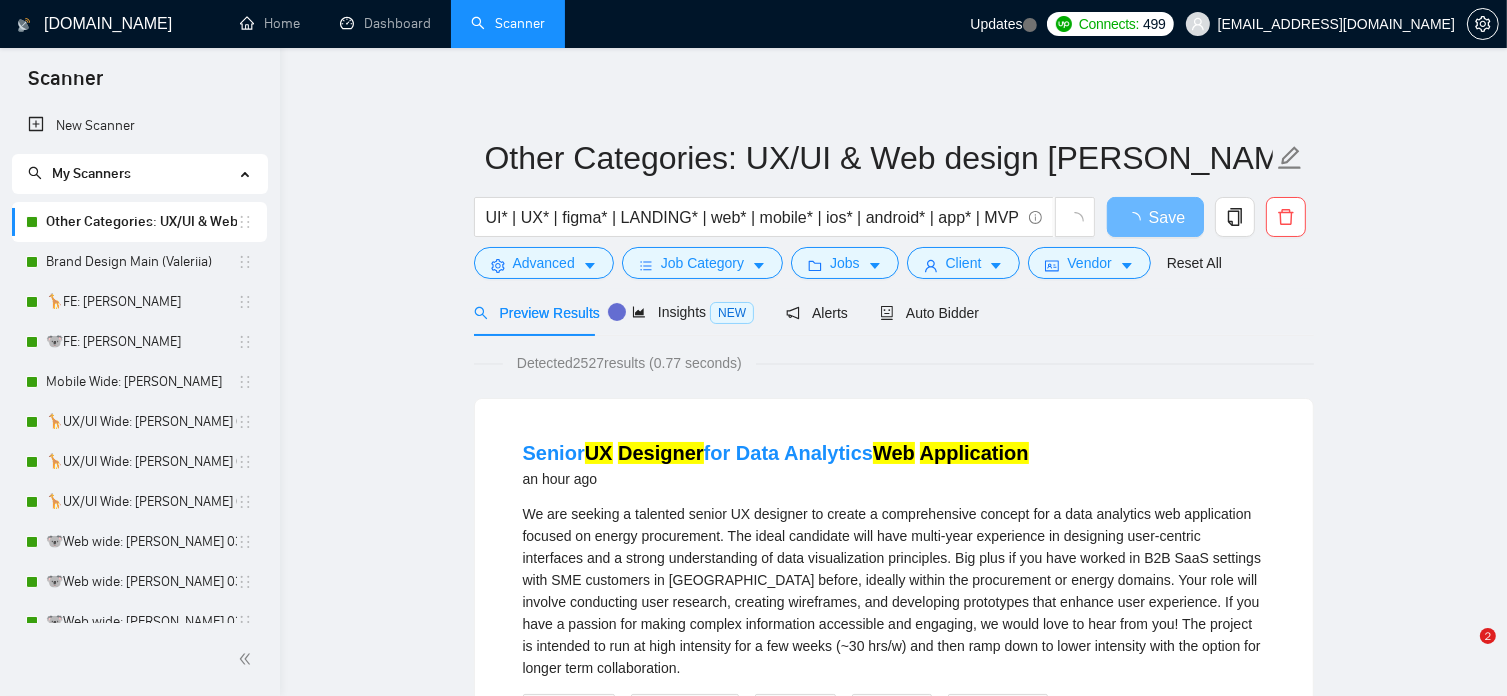 scroll, scrollTop: 4, scrollLeft: 0, axis: vertical 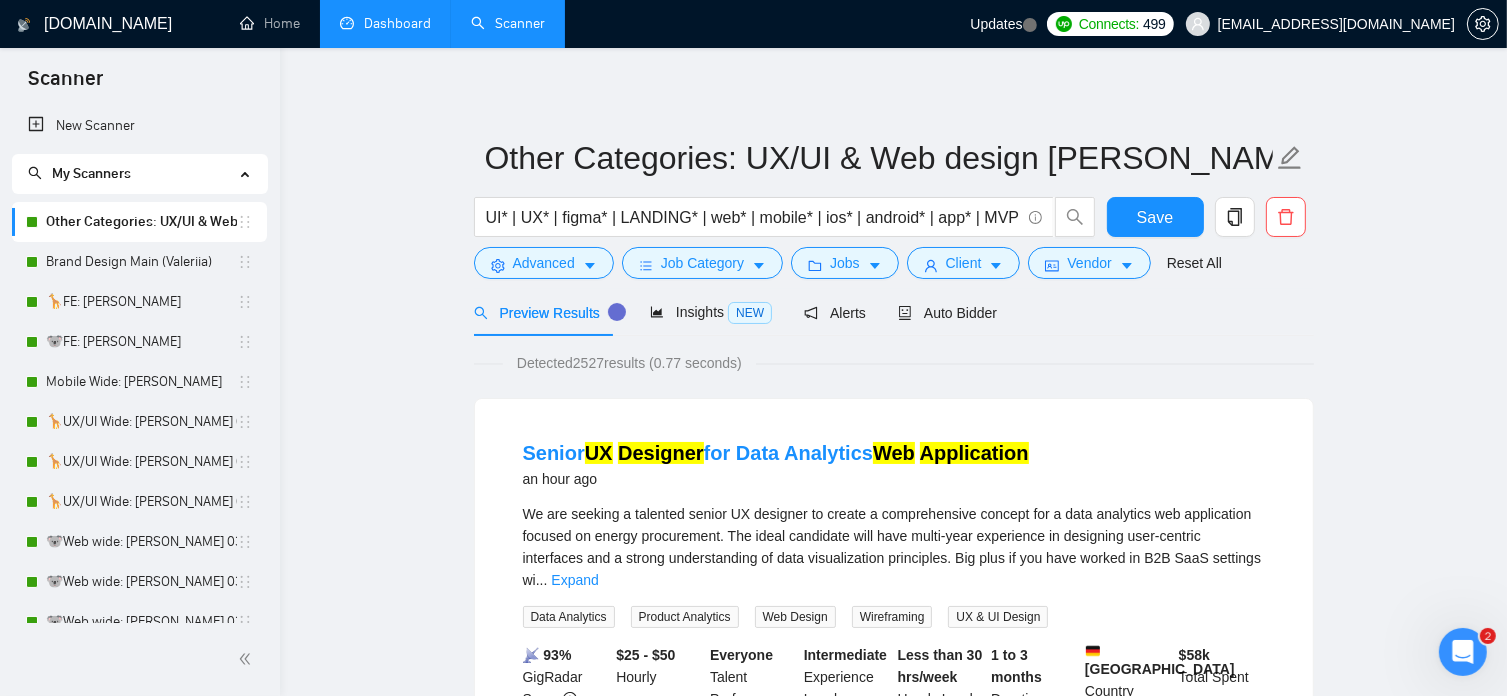 click on "Dashboard" at bounding box center (385, 23) 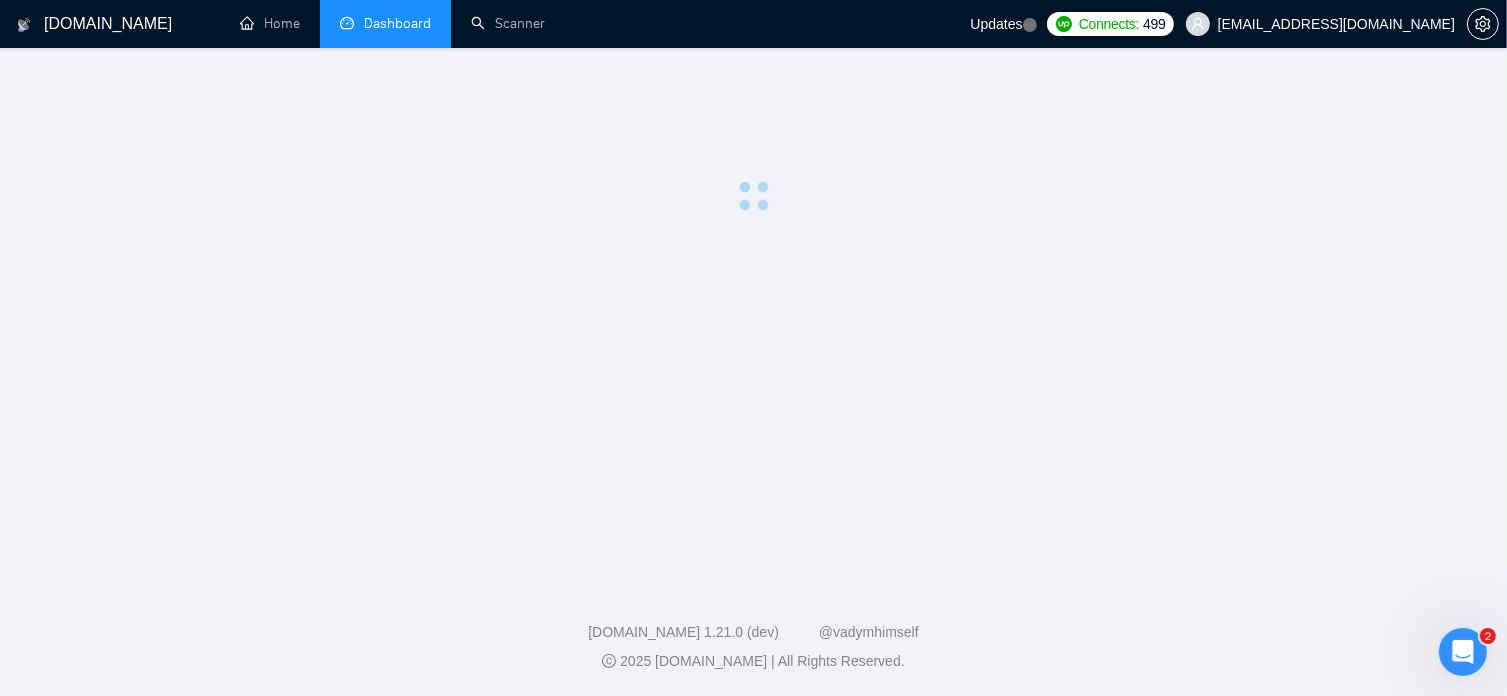 scroll, scrollTop: 0, scrollLeft: 0, axis: both 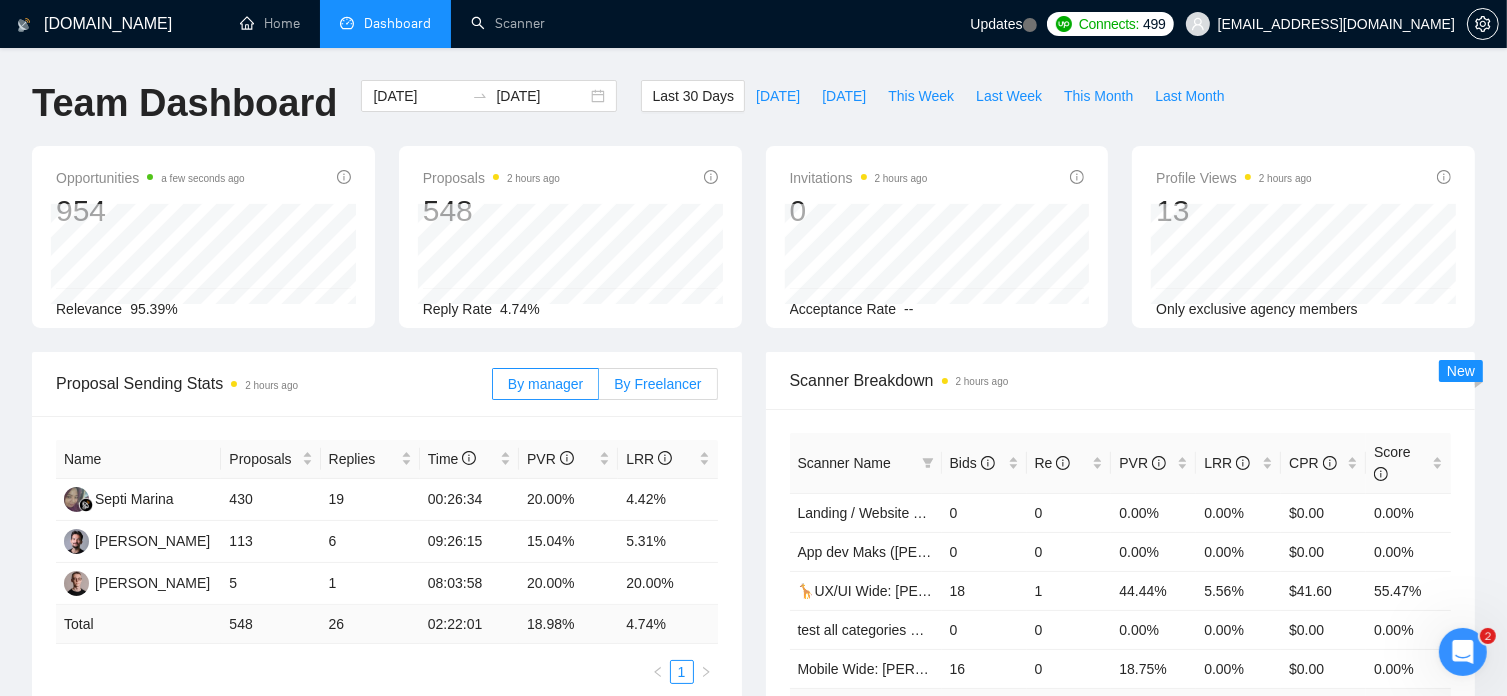 click on "By Freelancer" at bounding box center [657, 384] 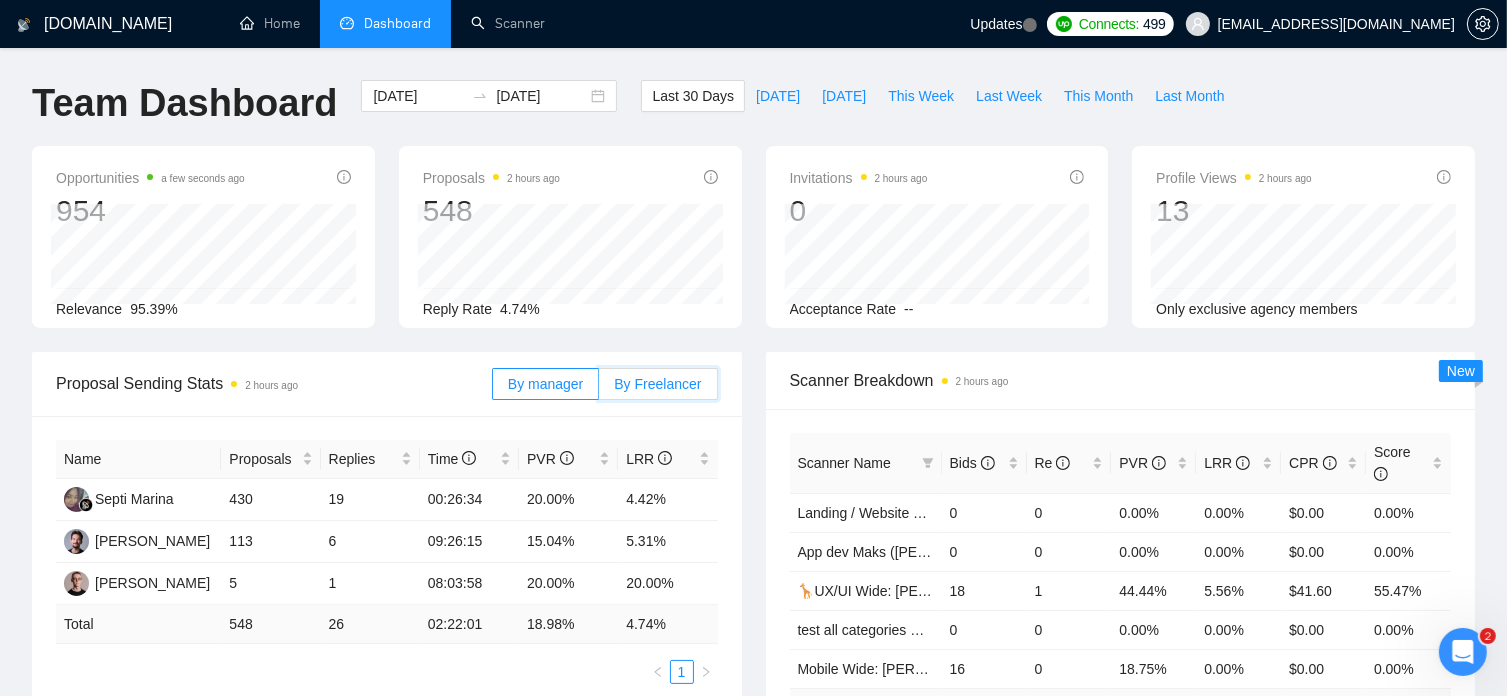 click on "By Freelancer" at bounding box center [599, 389] 